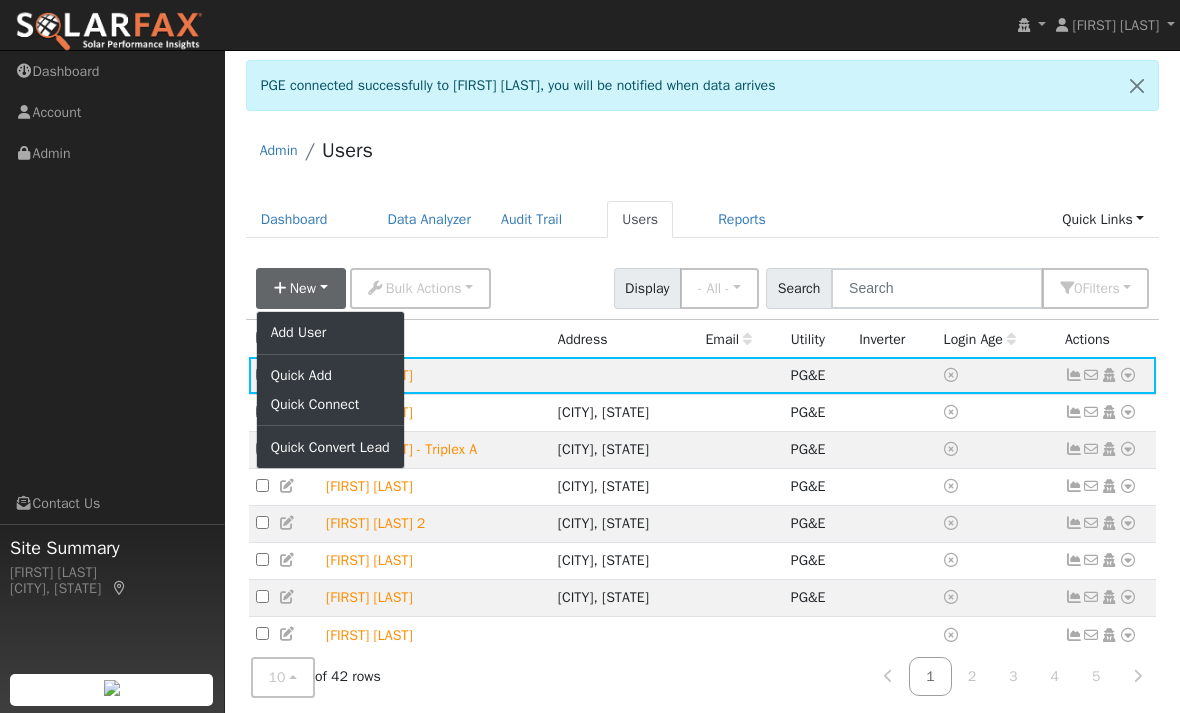 scroll, scrollTop: 0, scrollLeft: 0, axis: both 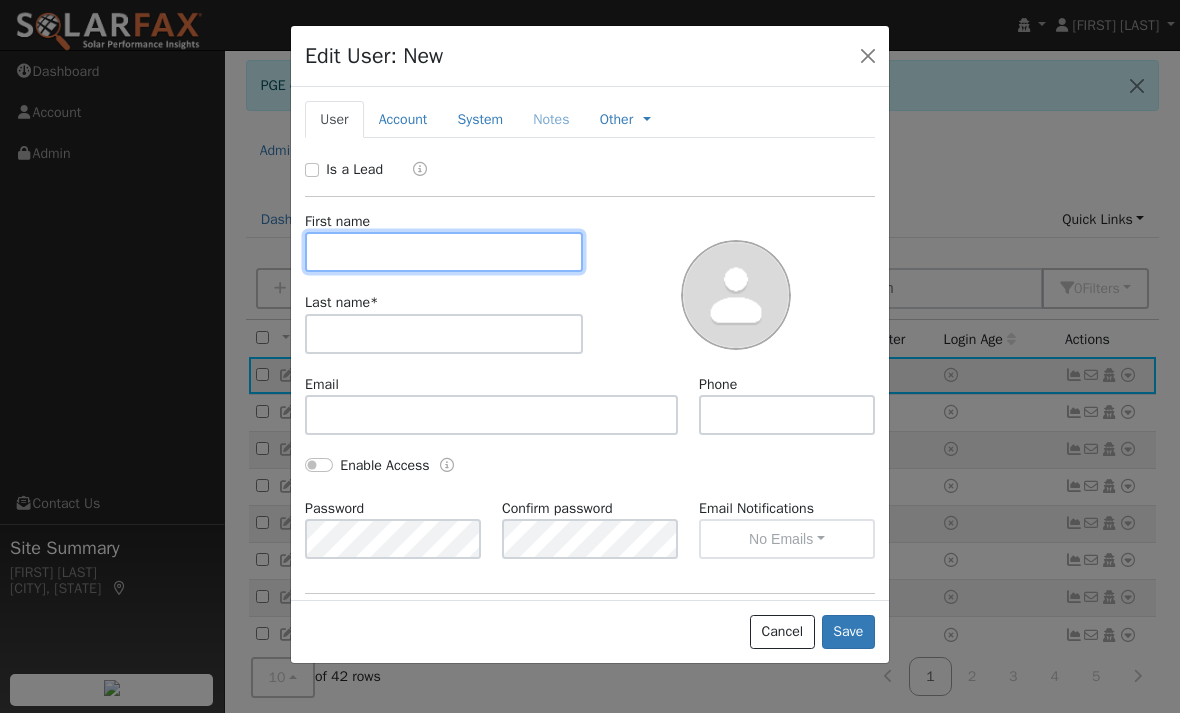 click at bounding box center (444, 252) 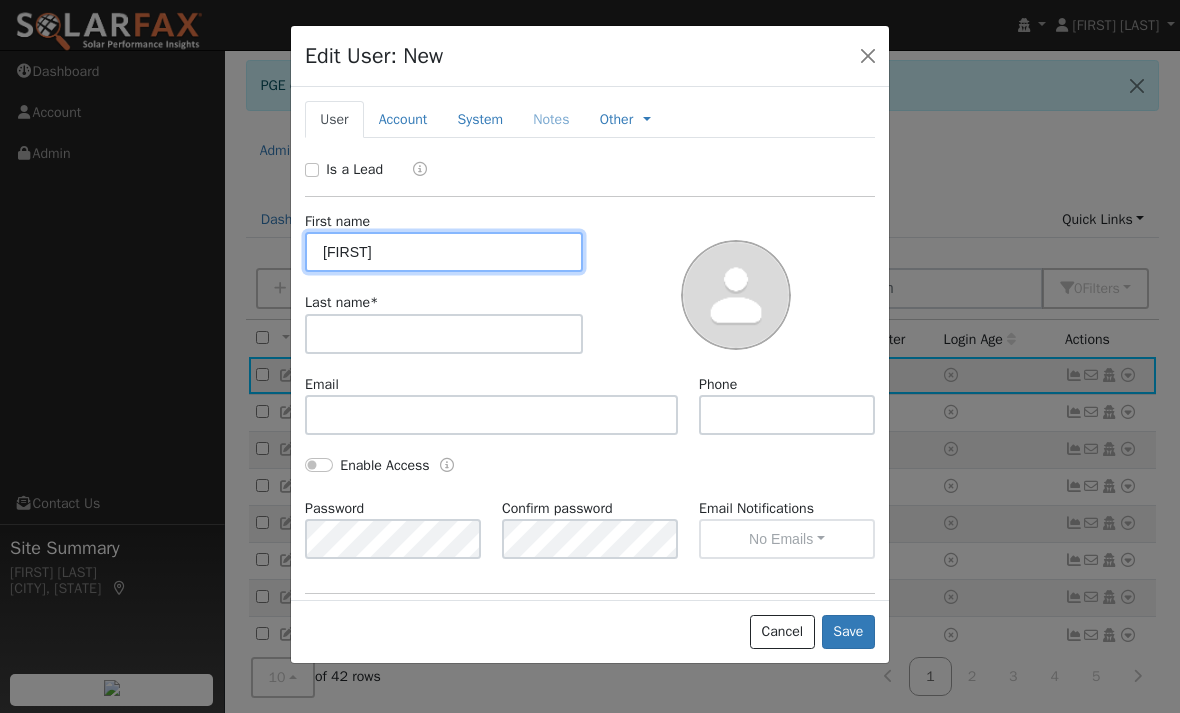 type on "Dianna" 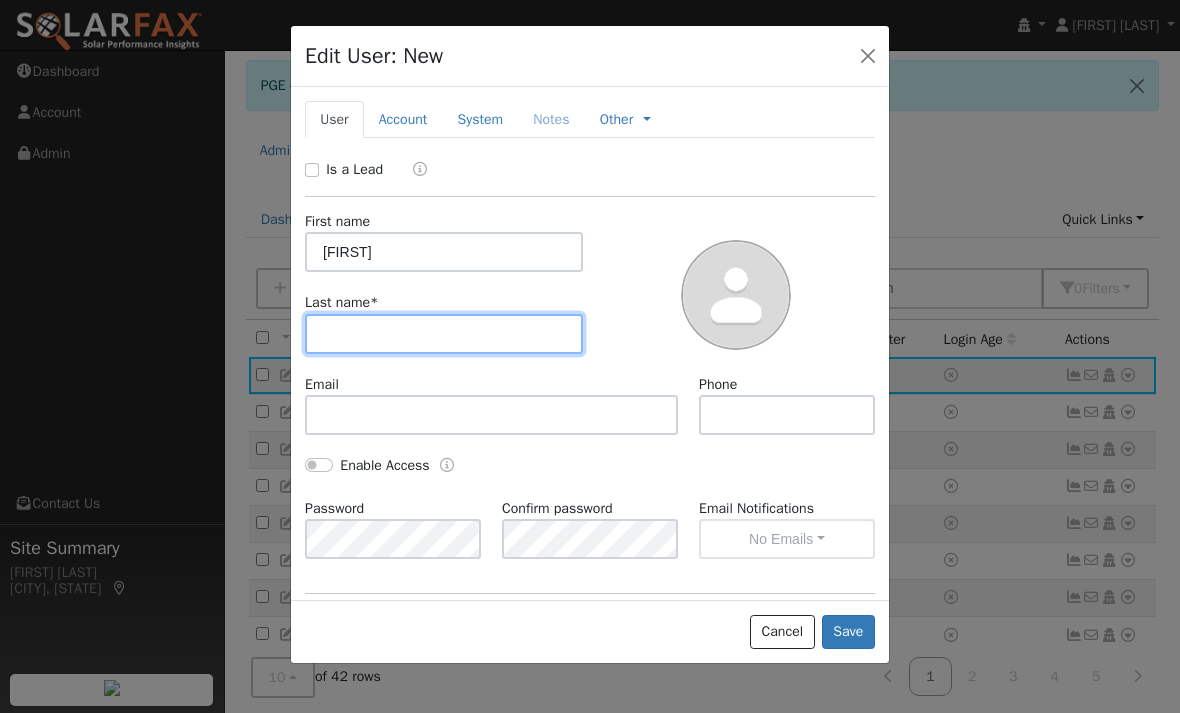 click at bounding box center (444, 334) 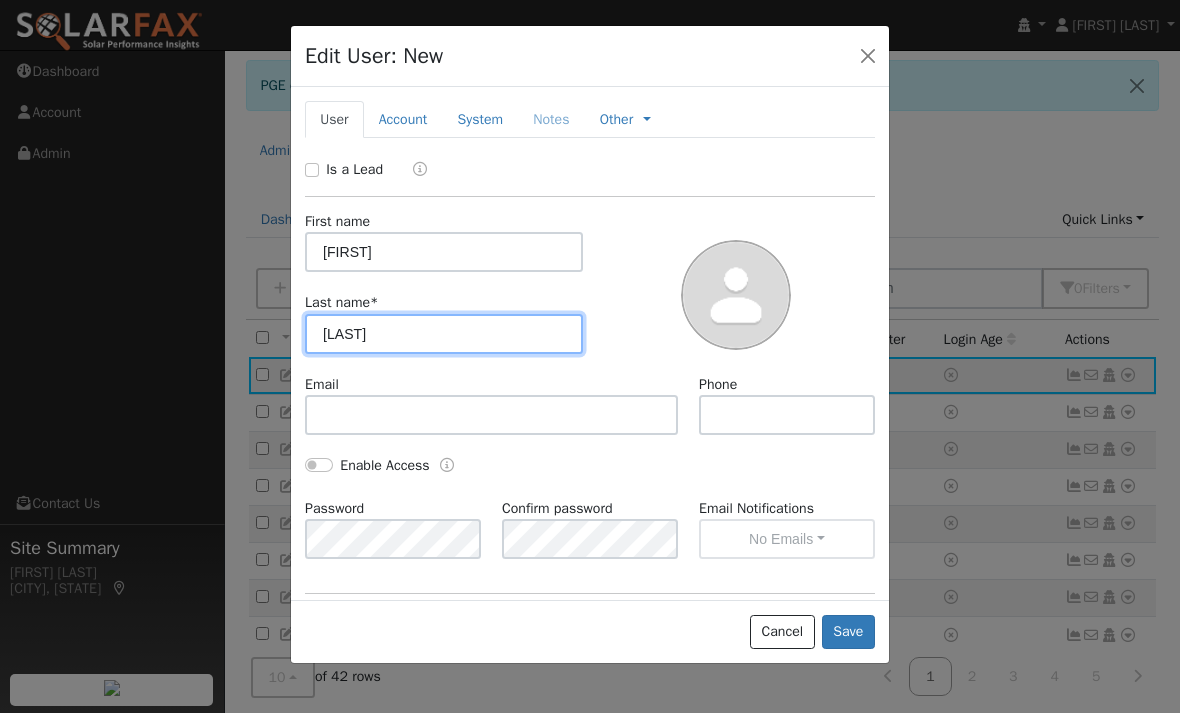 type on "Symonds" 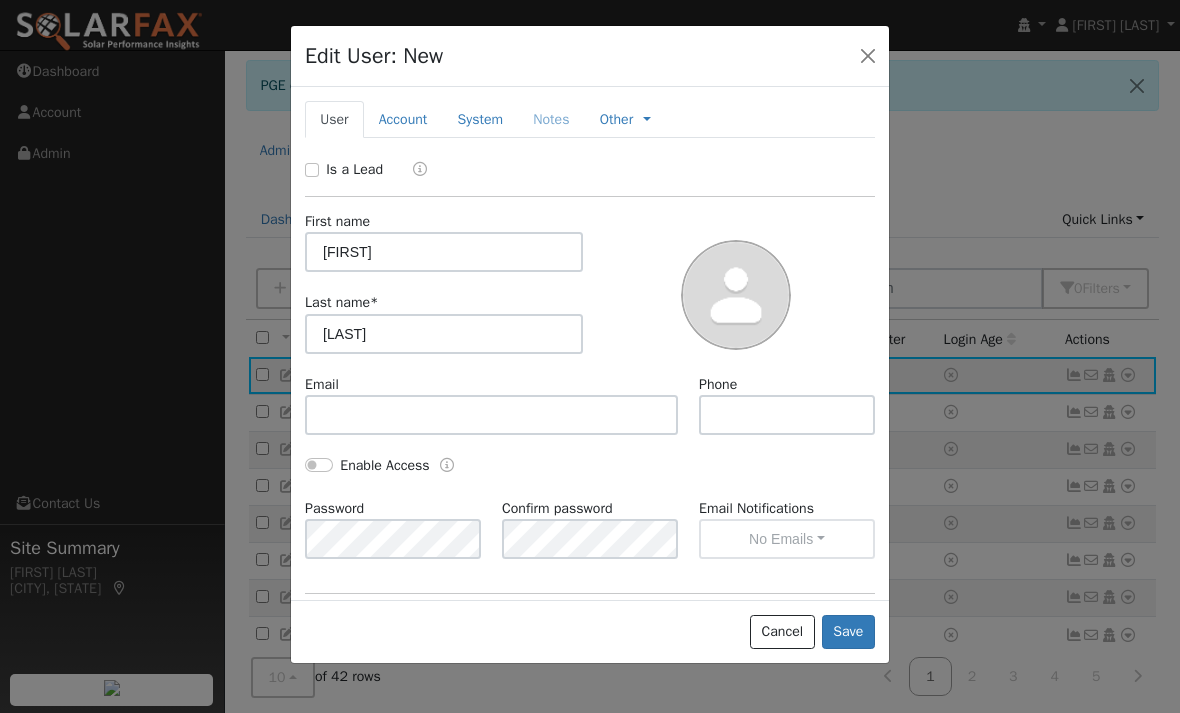 click on "Is a Lead" at bounding box center (312, 170) 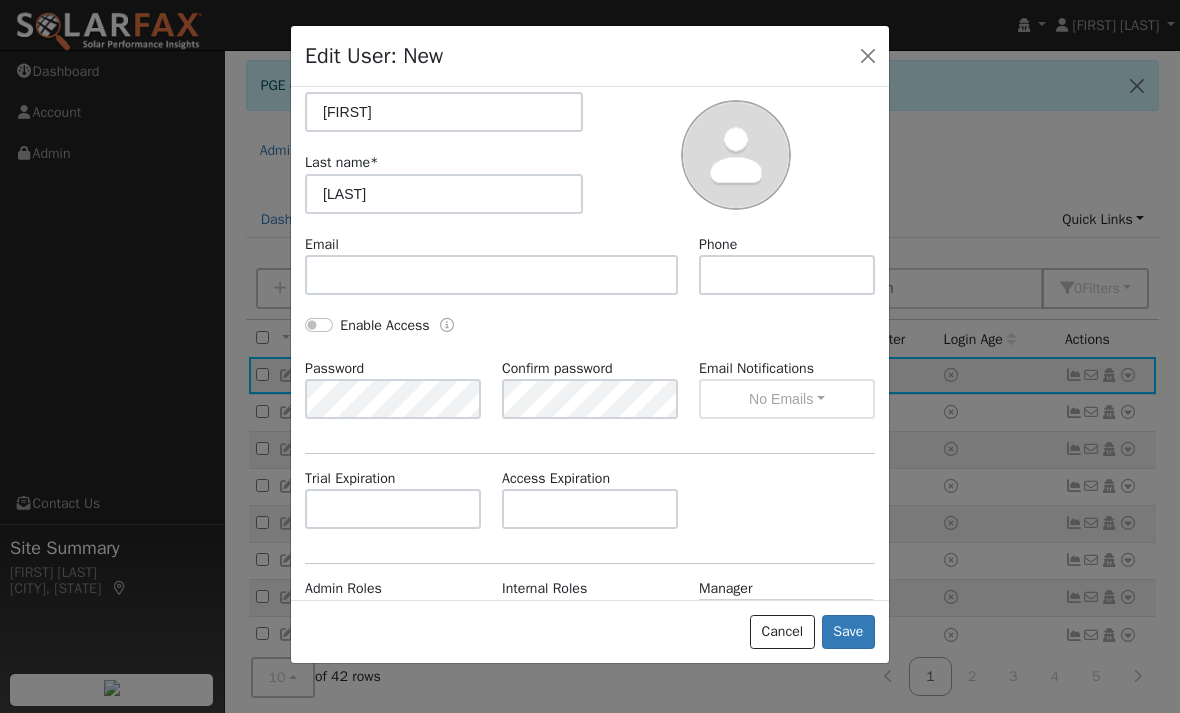 scroll, scrollTop: 138, scrollLeft: 0, axis: vertical 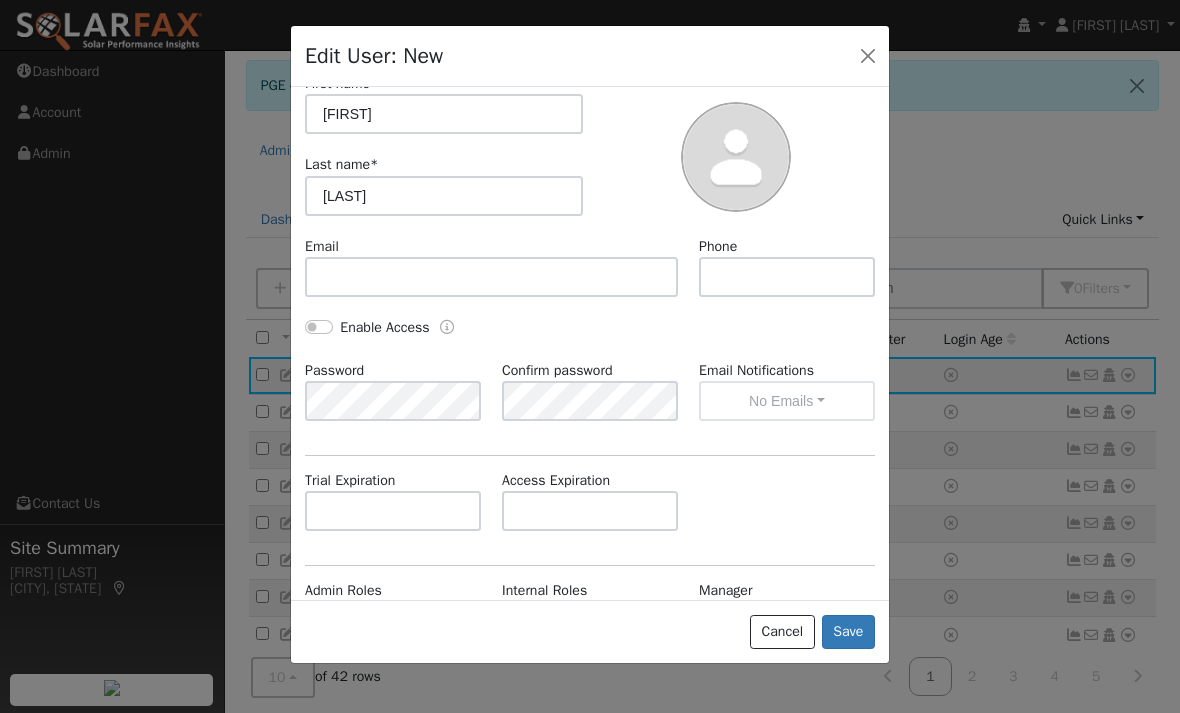 click on "Save" at bounding box center [848, 632] 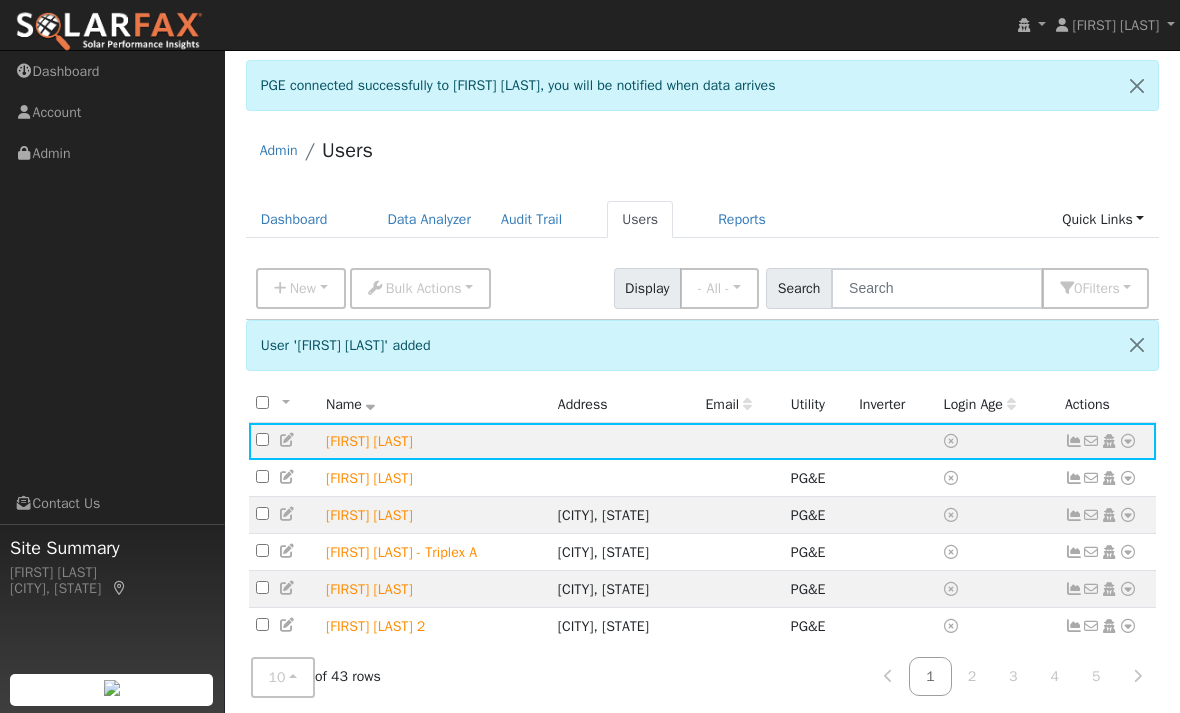 click at bounding box center (1128, 441) 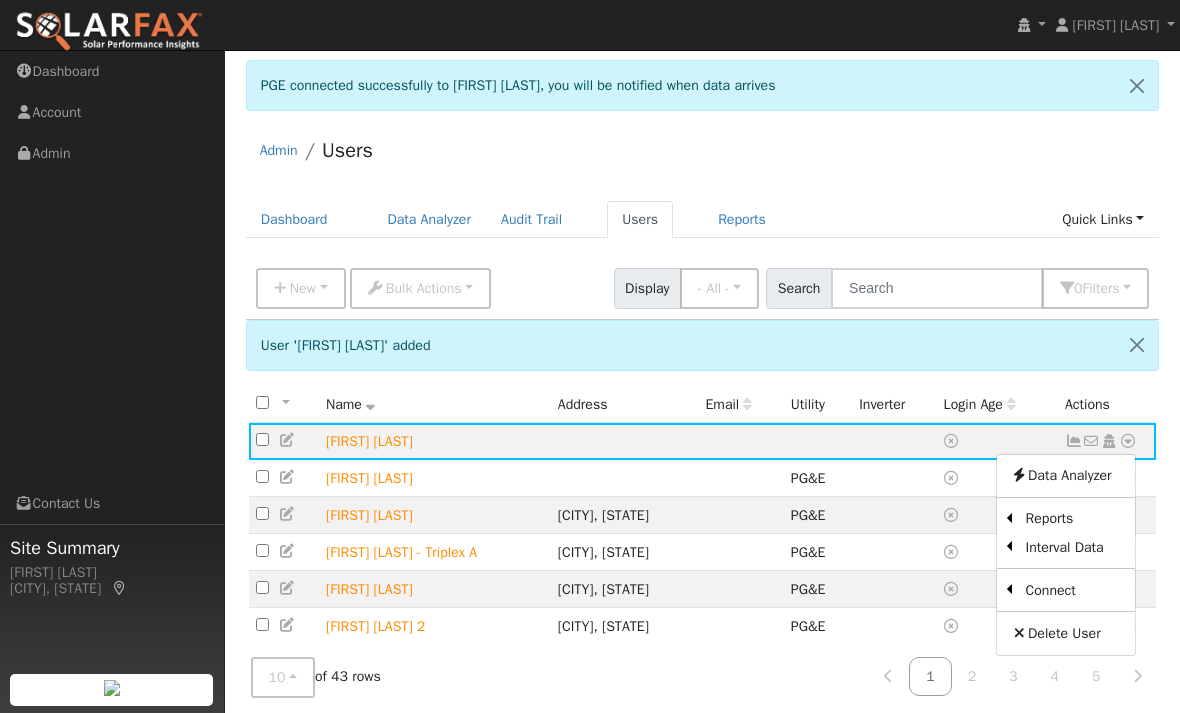 click on "Utility" at bounding box center [0, 0] 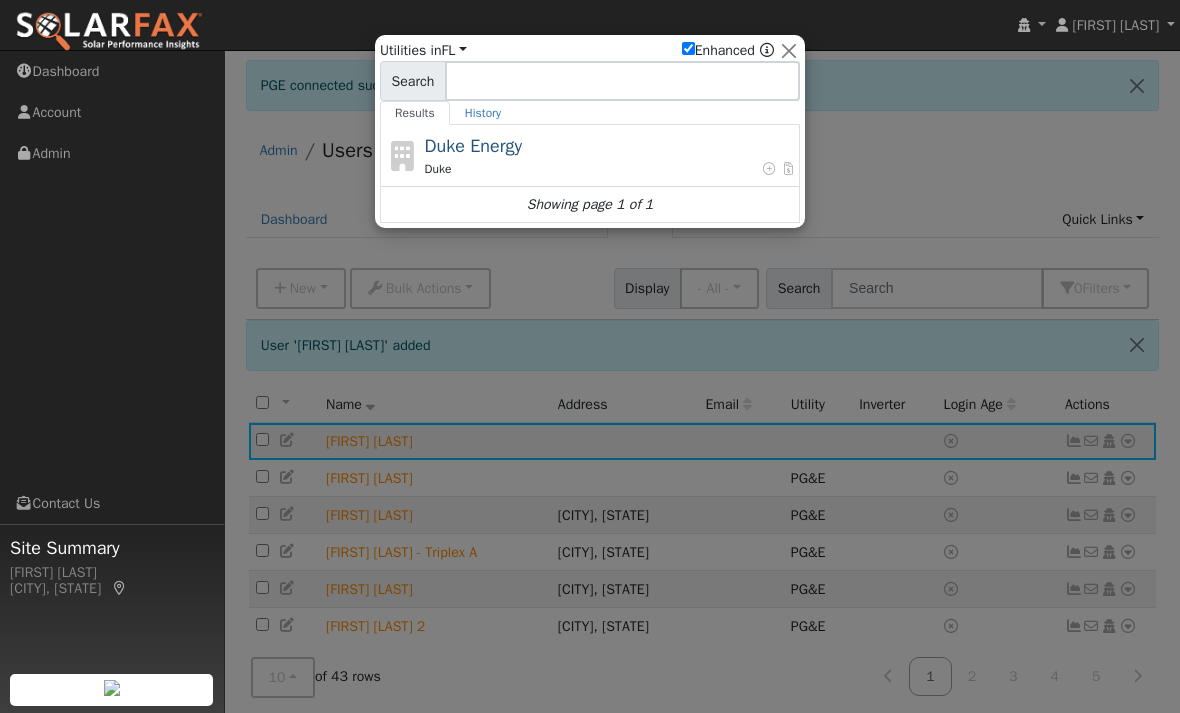 click on "FL" at bounding box center [454, 50] 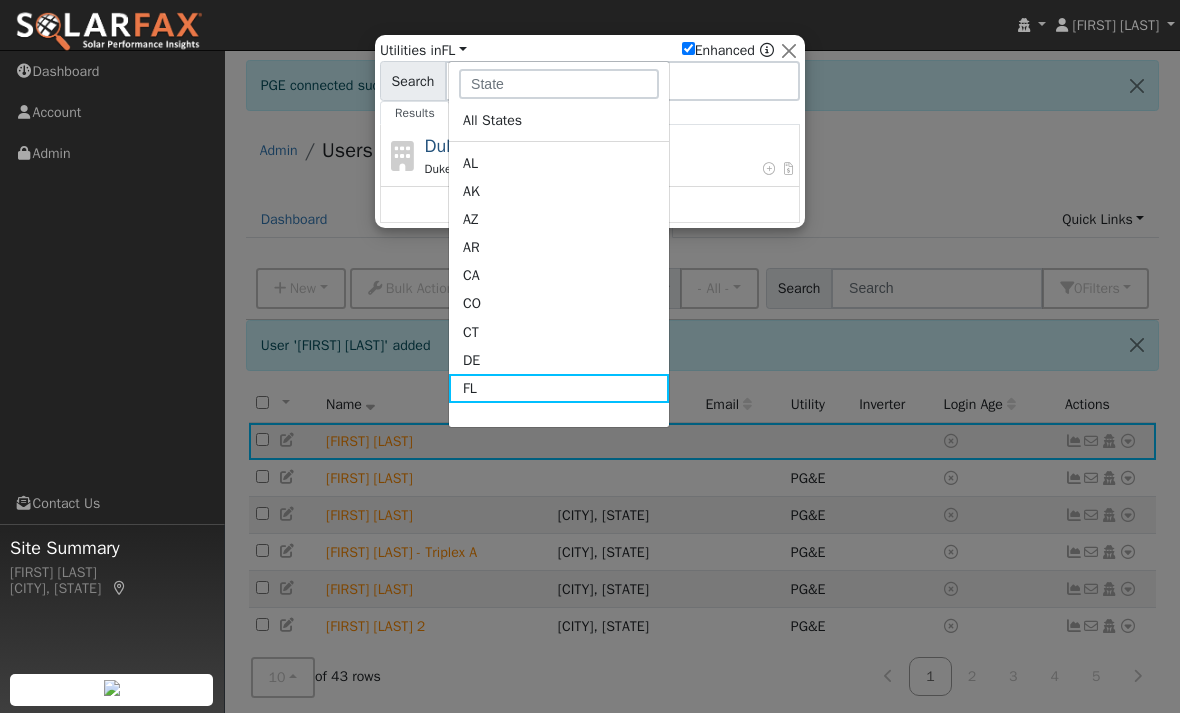 click on "CA" 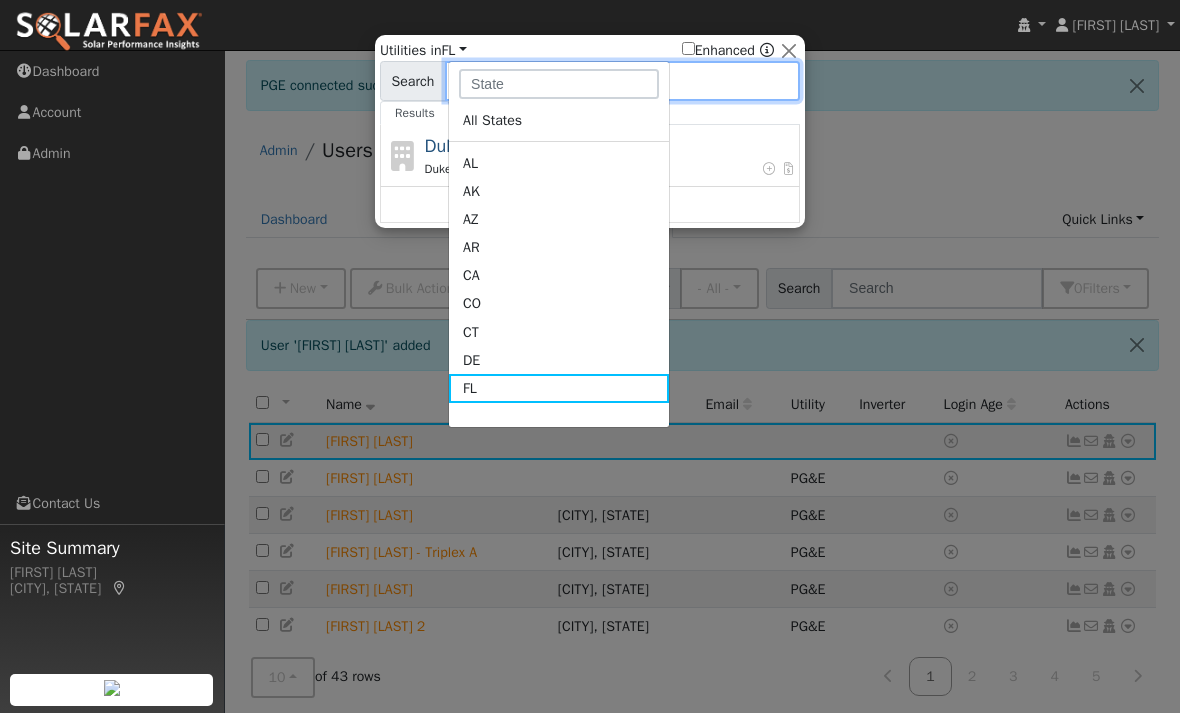 checkbox on "false" 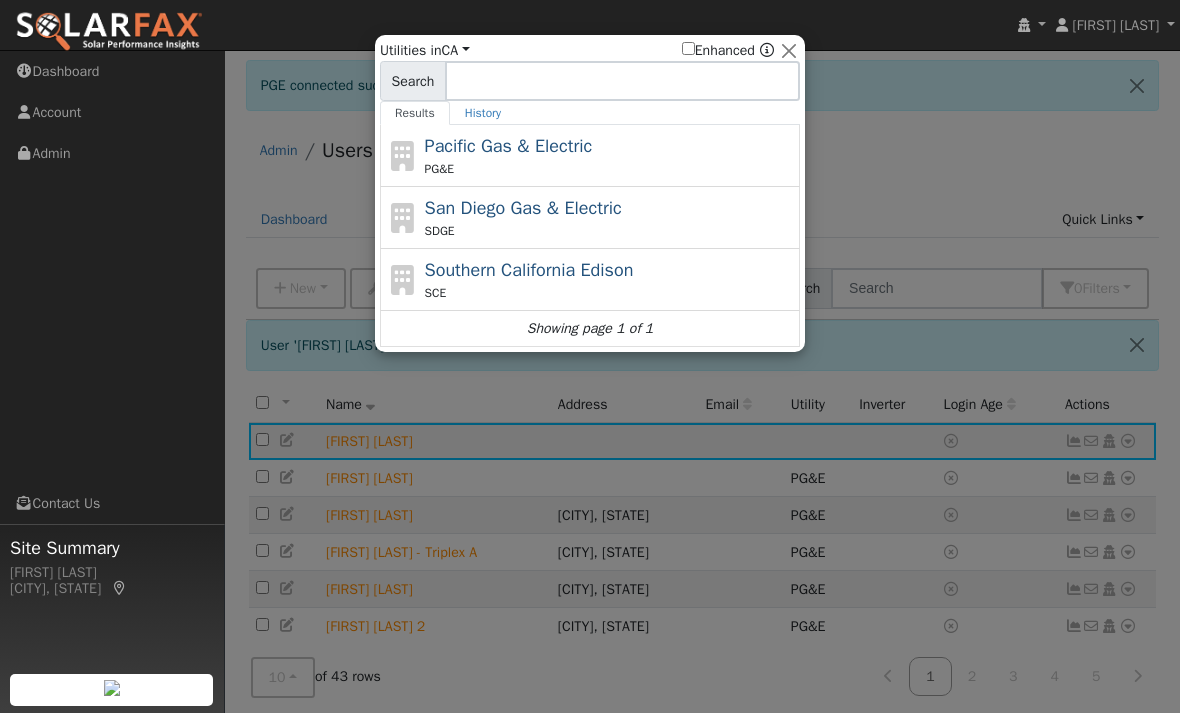 click on "PG&E" at bounding box center (610, 169) 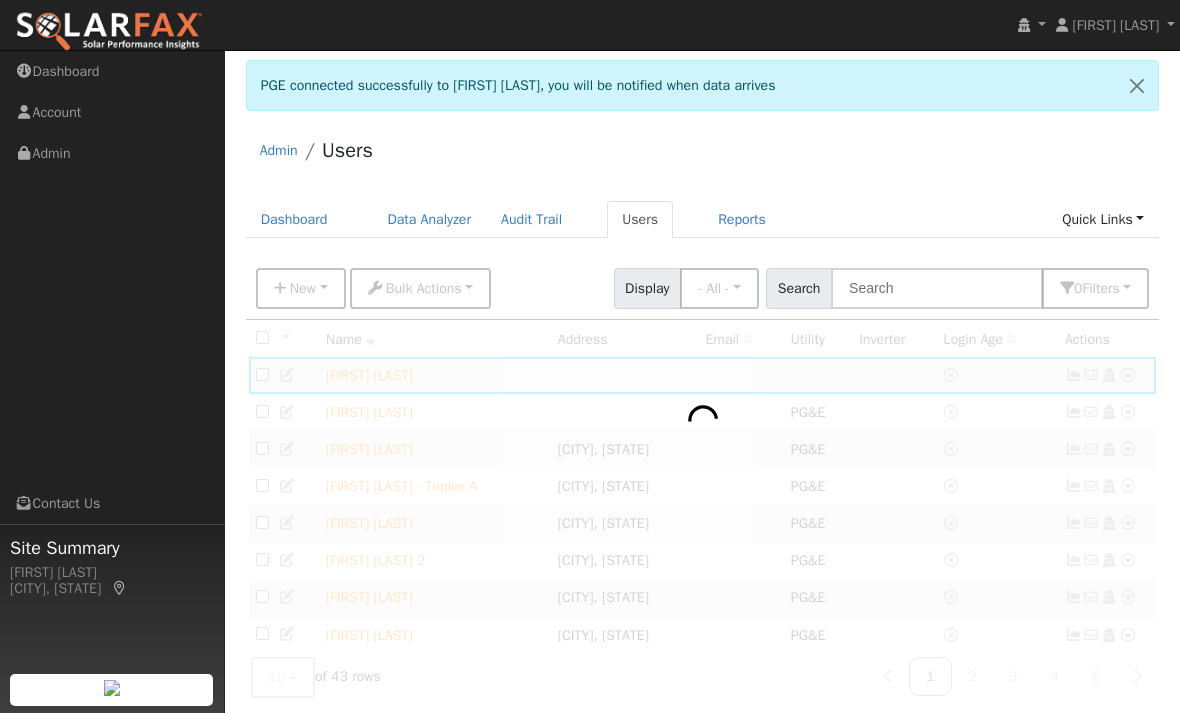 scroll, scrollTop: 107, scrollLeft: 0, axis: vertical 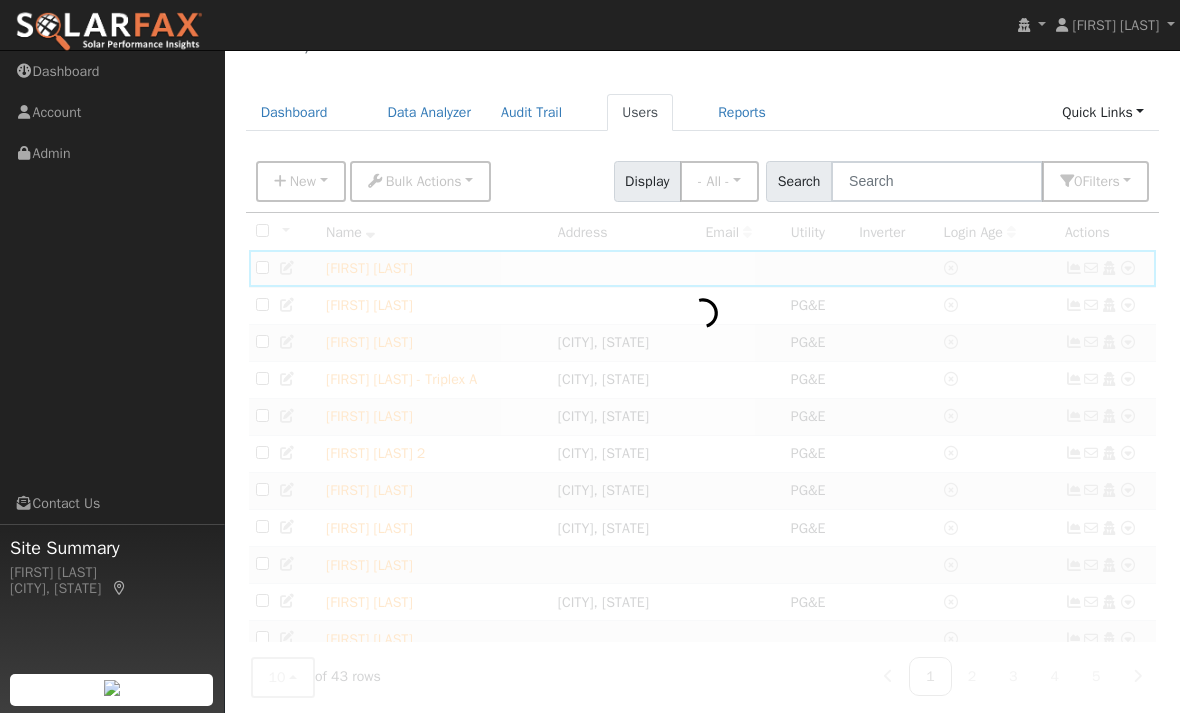click at bounding box center (703, 462) 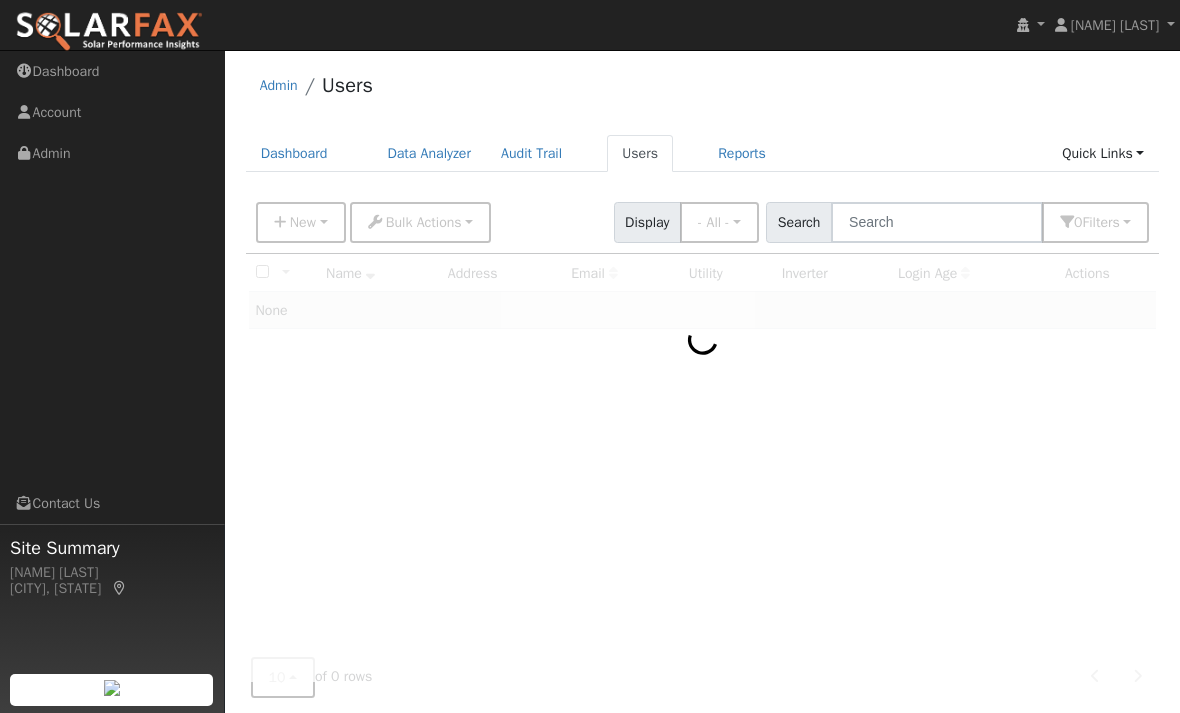 scroll, scrollTop: 89, scrollLeft: 0, axis: vertical 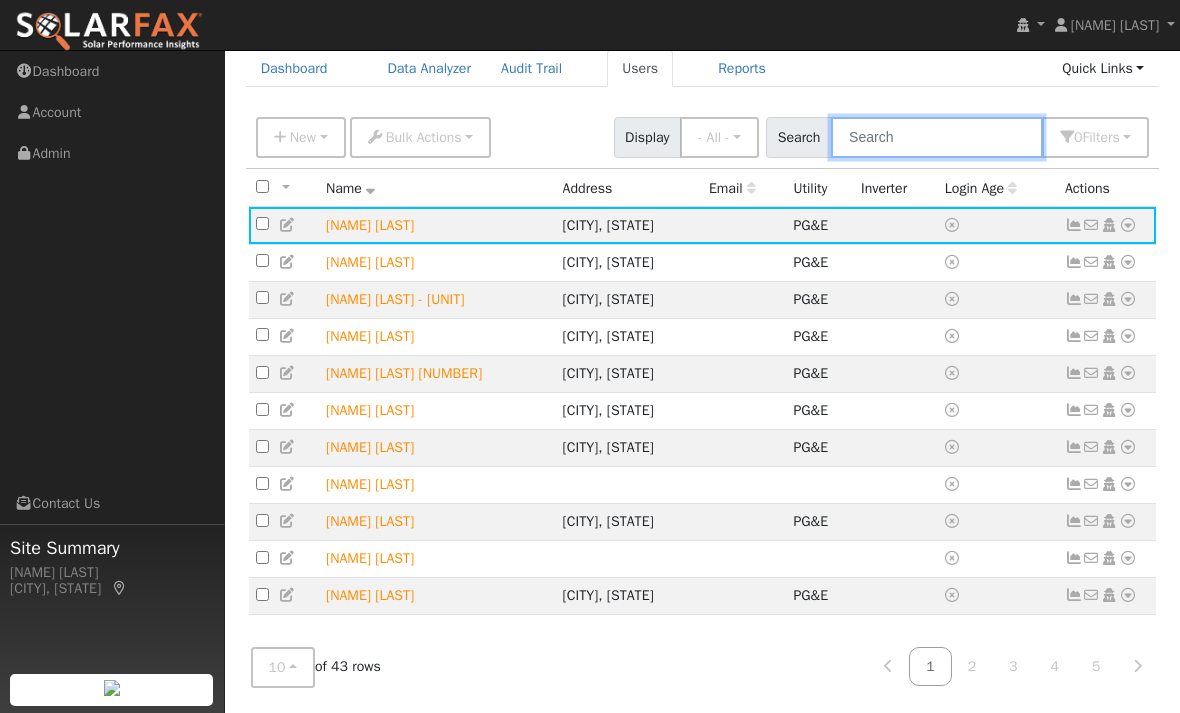click at bounding box center (937, 137) 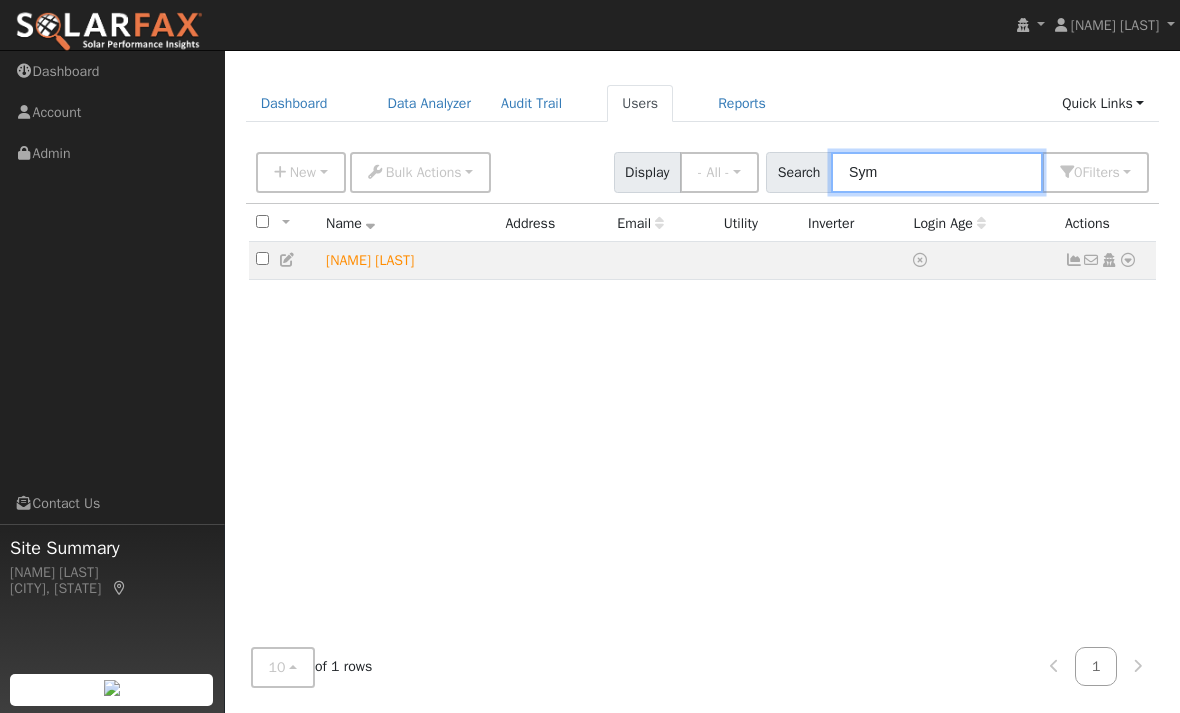 type on "Sym" 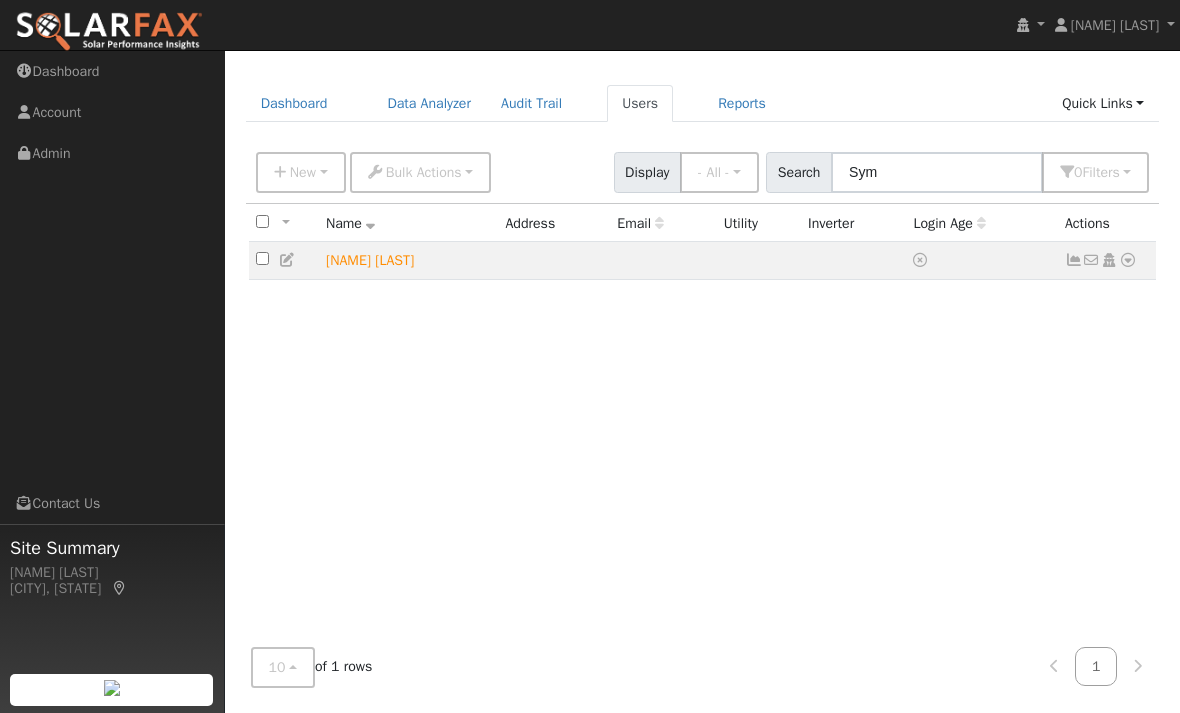 click at bounding box center (1128, 260) 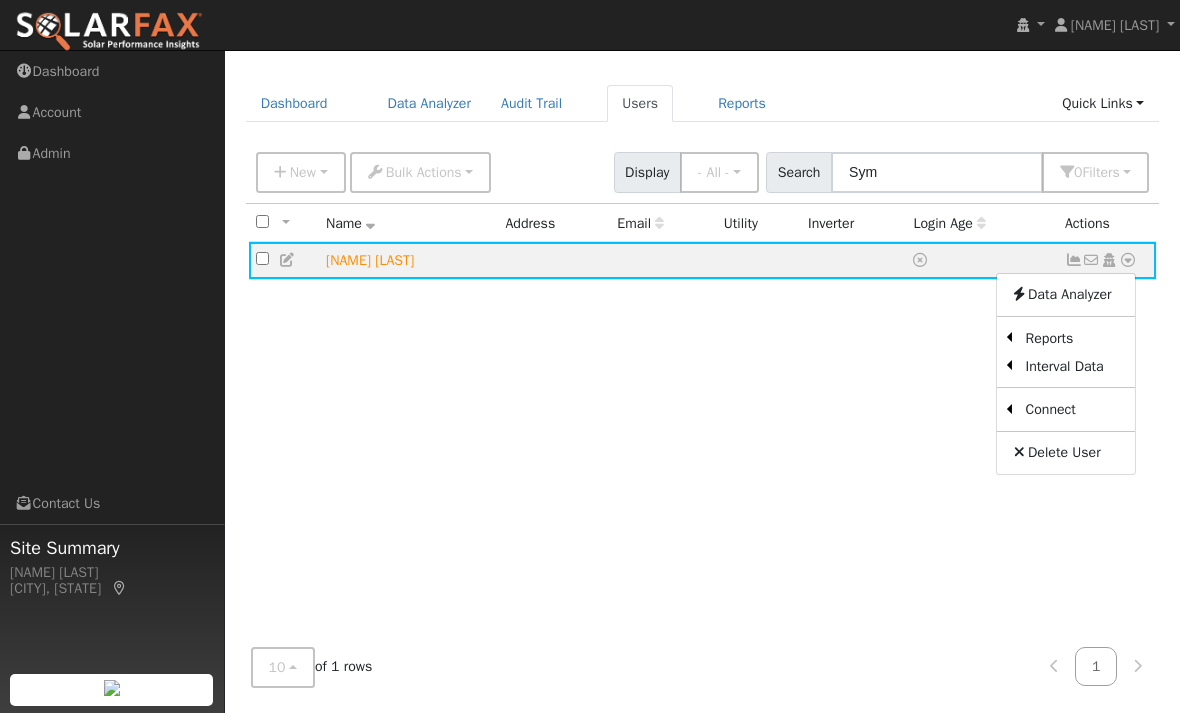 click on "Utility" at bounding box center [0, 0] 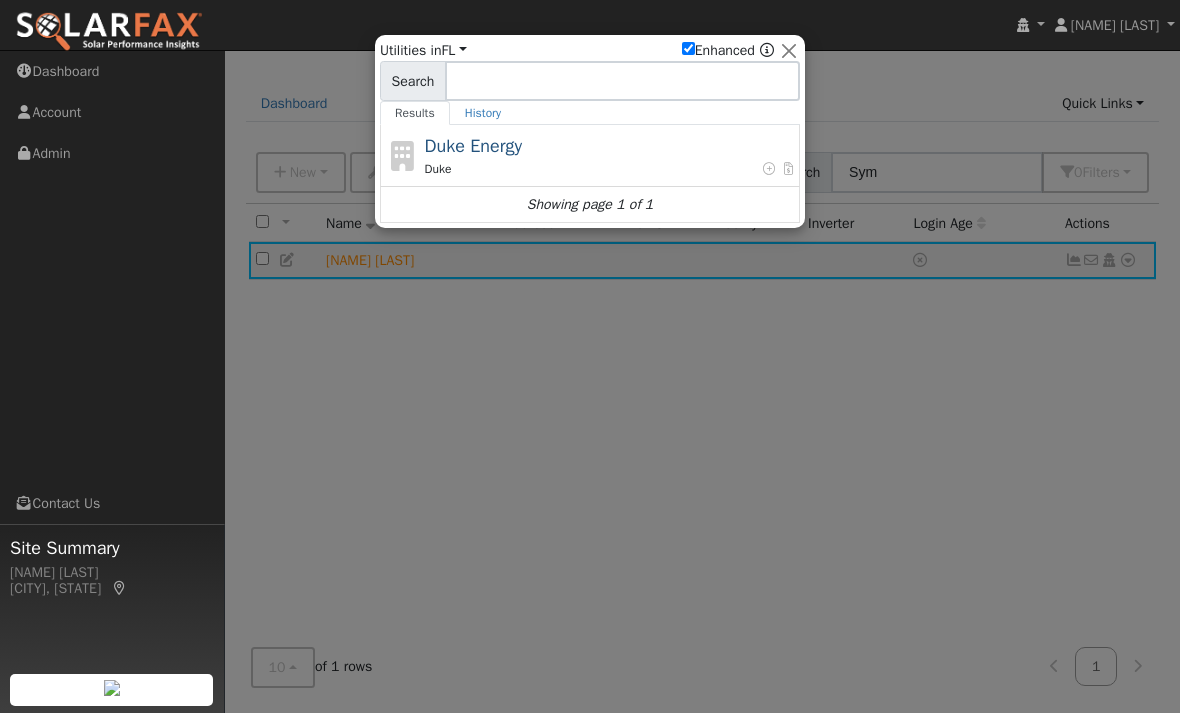 click at bounding box center (622, 81) 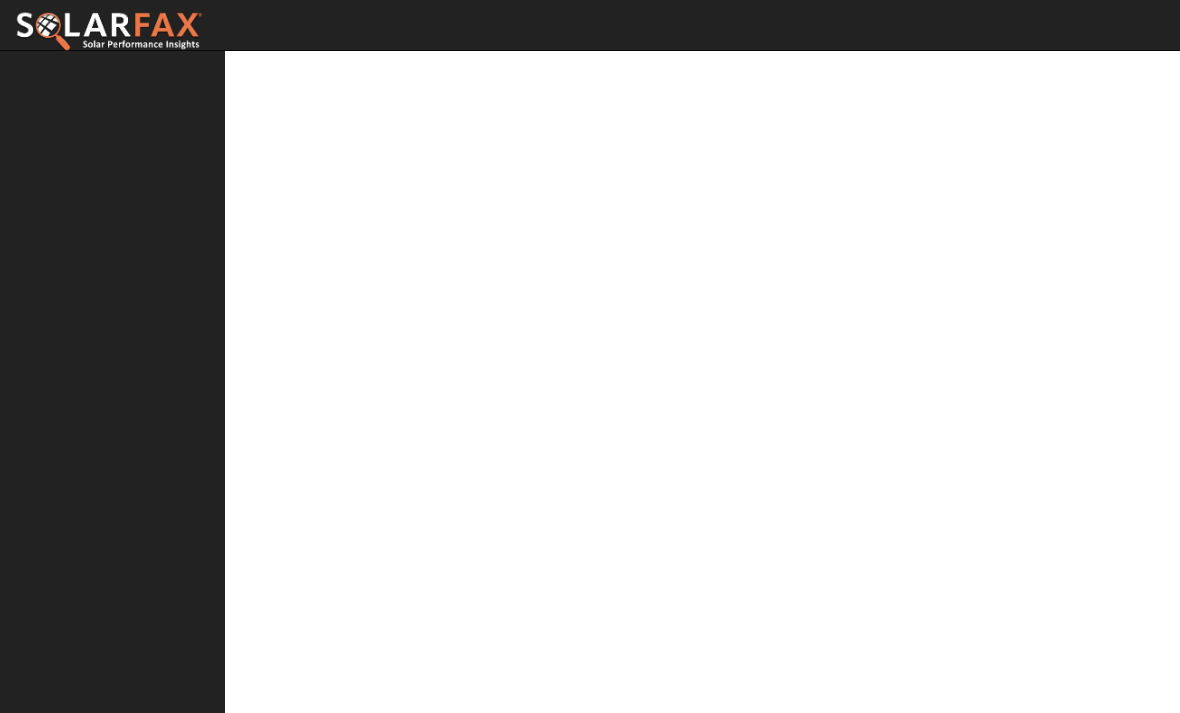 scroll, scrollTop: 0, scrollLeft: 0, axis: both 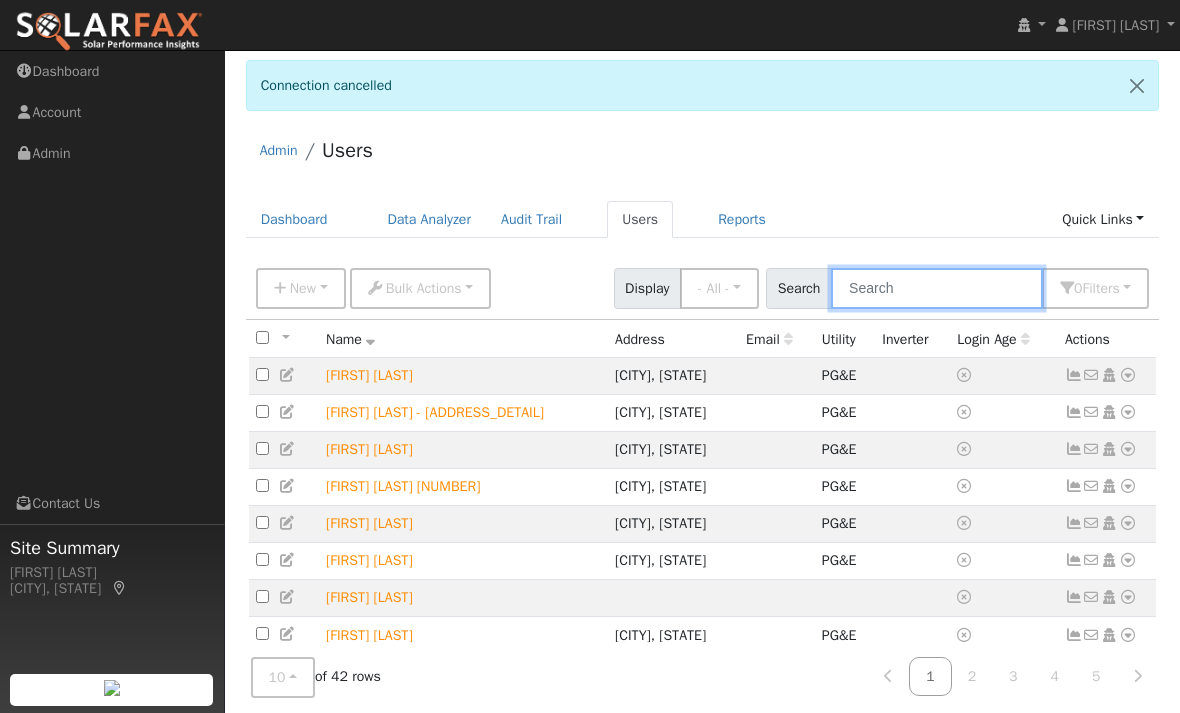 click at bounding box center [937, 288] 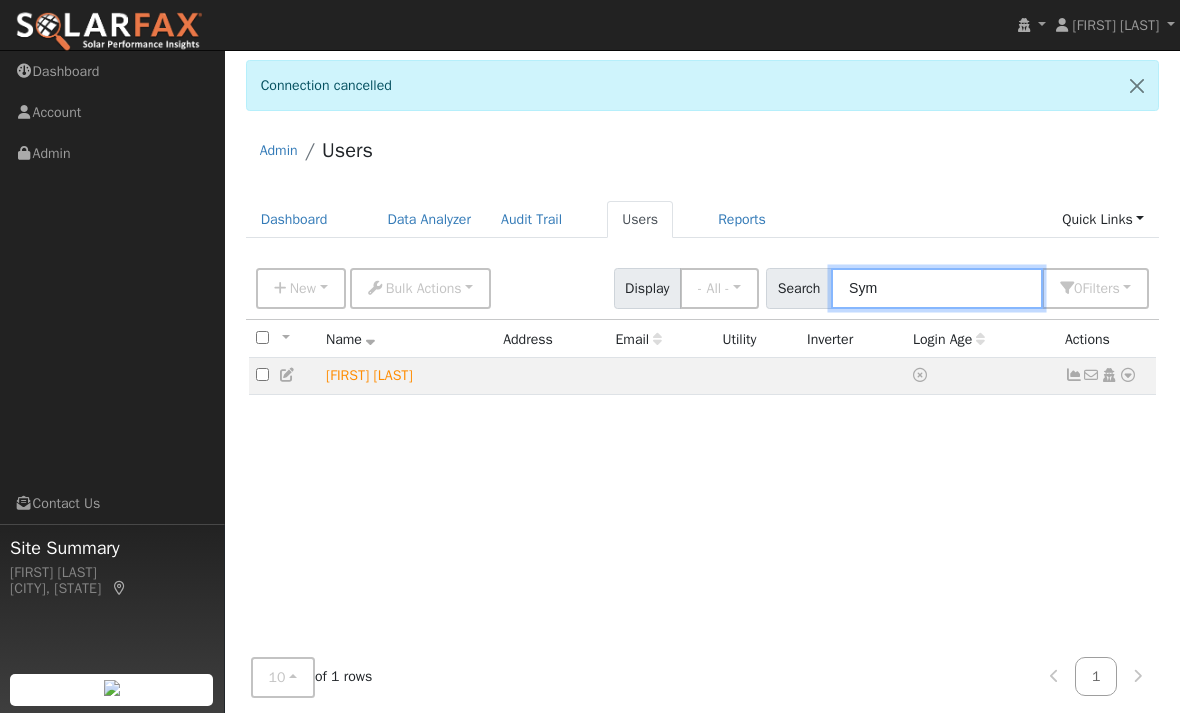 type on "[LAST]" 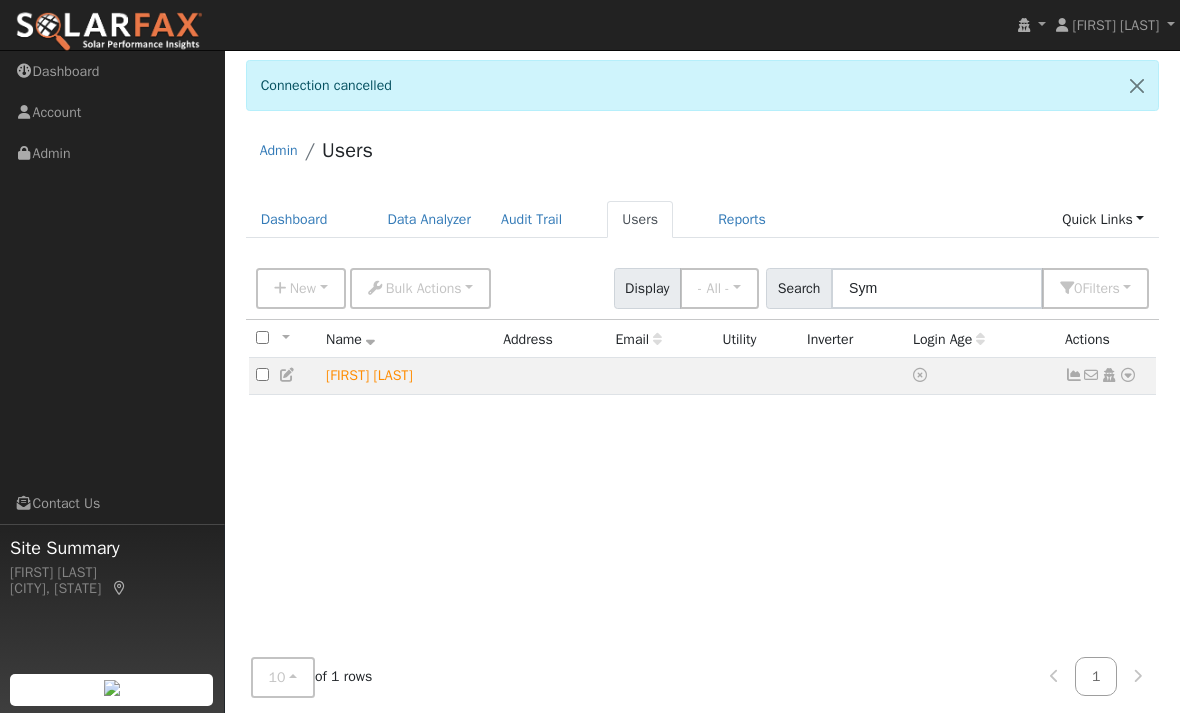 click on "No email address Send Email... Copy a Link Reset Password Open Access  Data Analyzer  Reports Scenario Health Check Energy Audit Account Timeline User Audit Trail  Interval Data Import From CSV  Connect  Utility  Solar  Delete User" 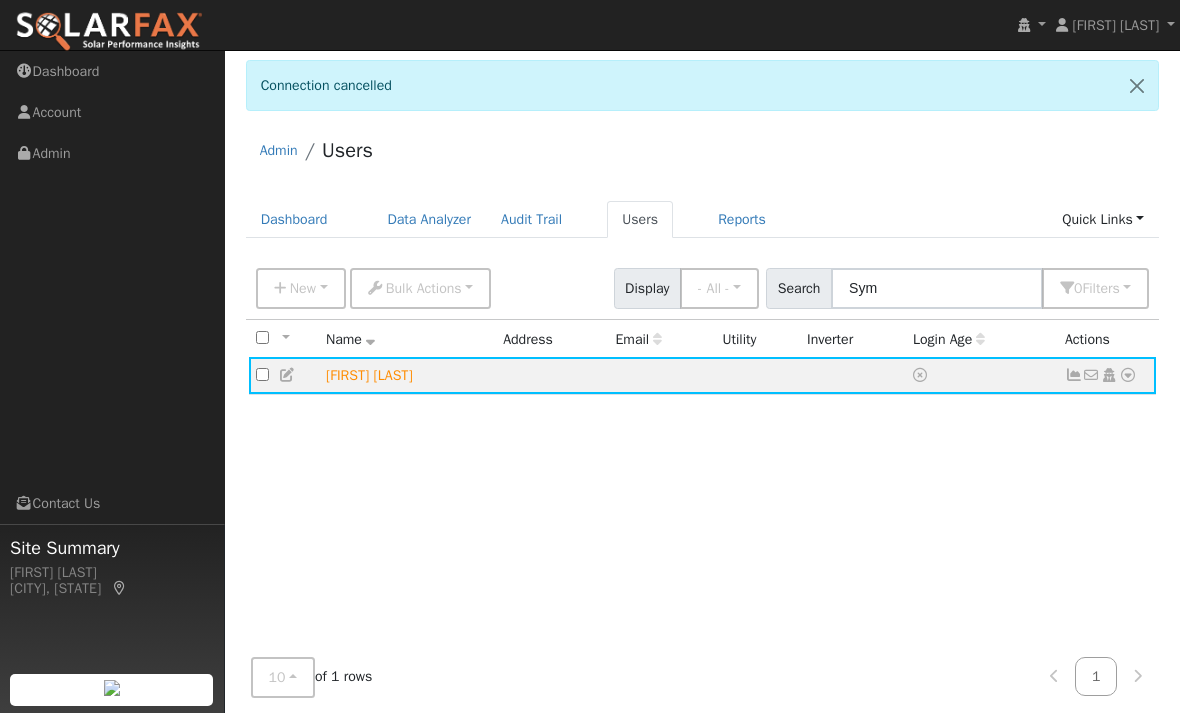 click at bounding box center [1128, 375] 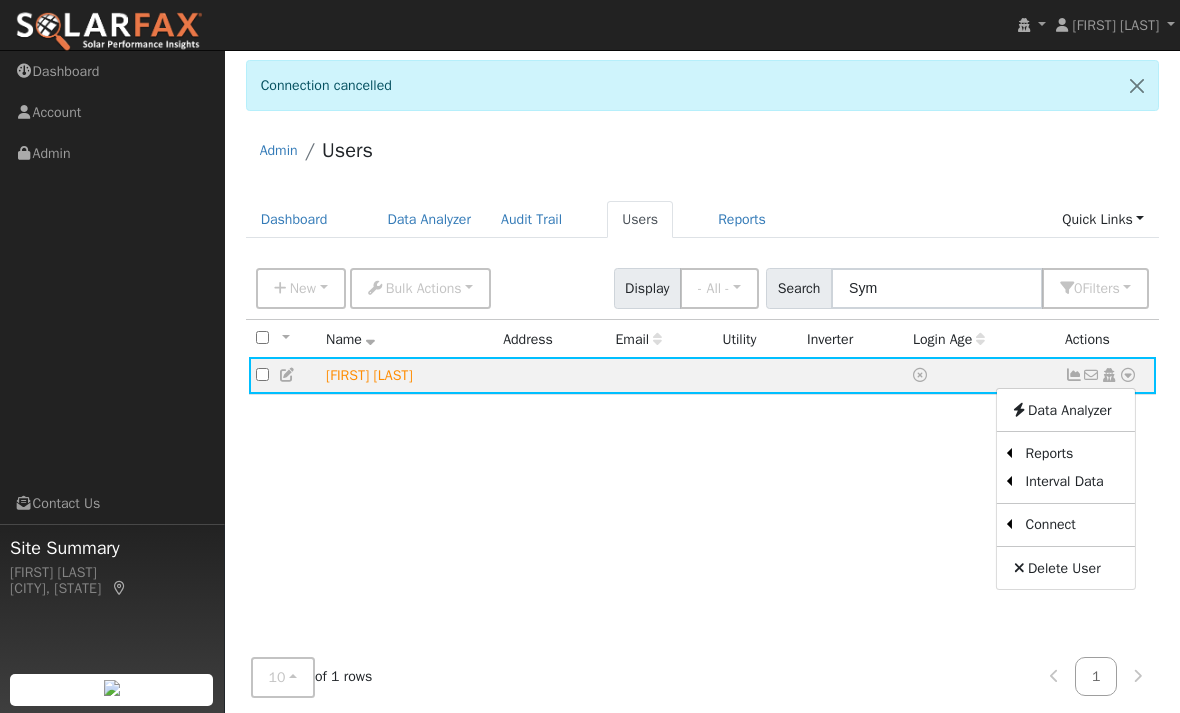 click on "Utility" at bounding box center [0, 0] 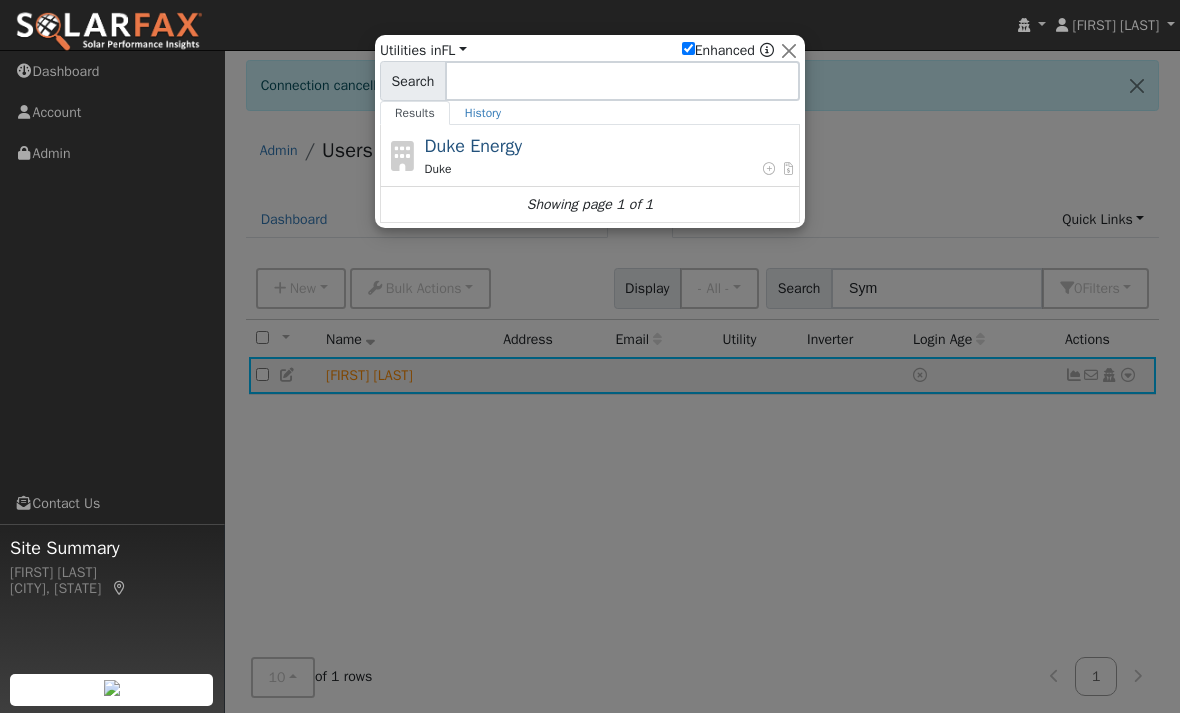 click on "FL" at bounding box center [454, 50] 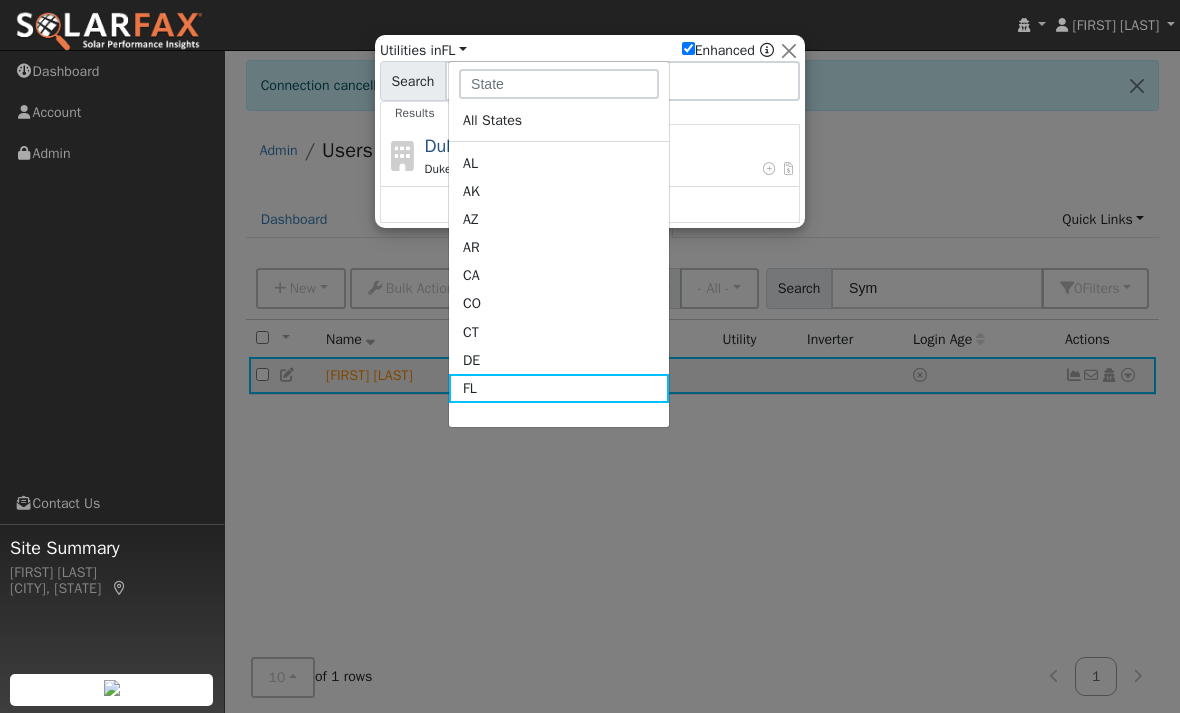 click on "CA" 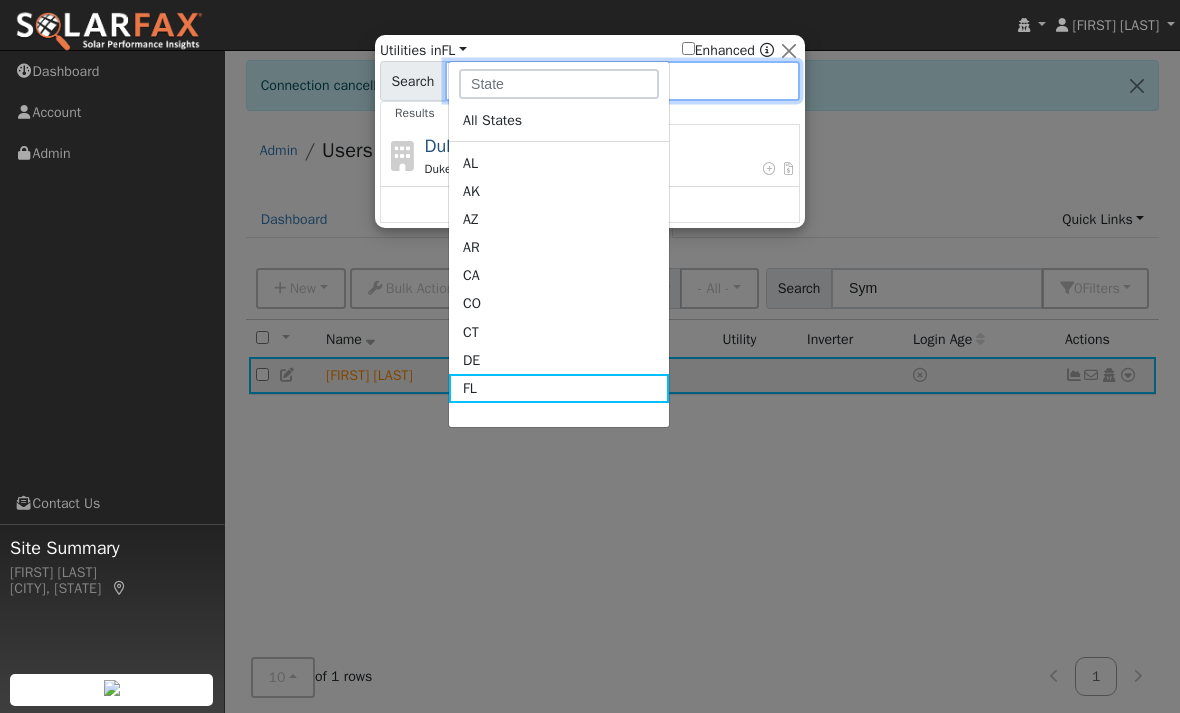 checkbox on "false" 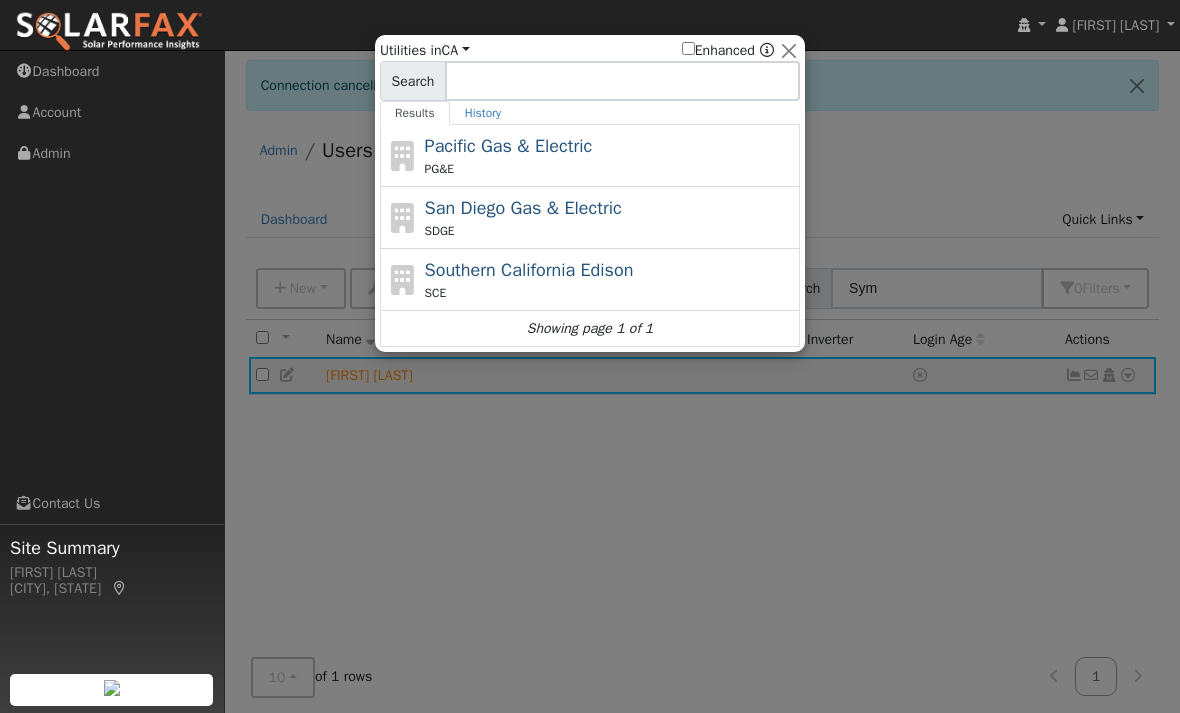 click on "Pacific Gas & Electric PG&E" at bounding box center (610, 155) 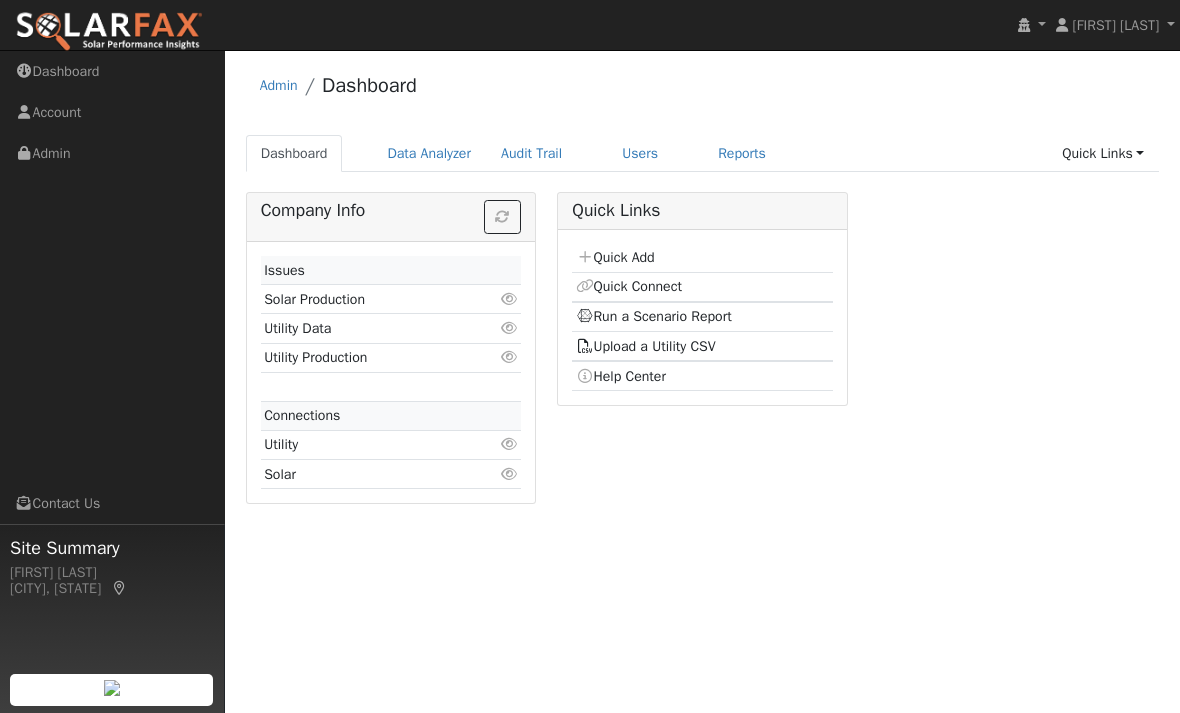 scroll, scrollTop: 0, scrollLeft: 0, axis: both 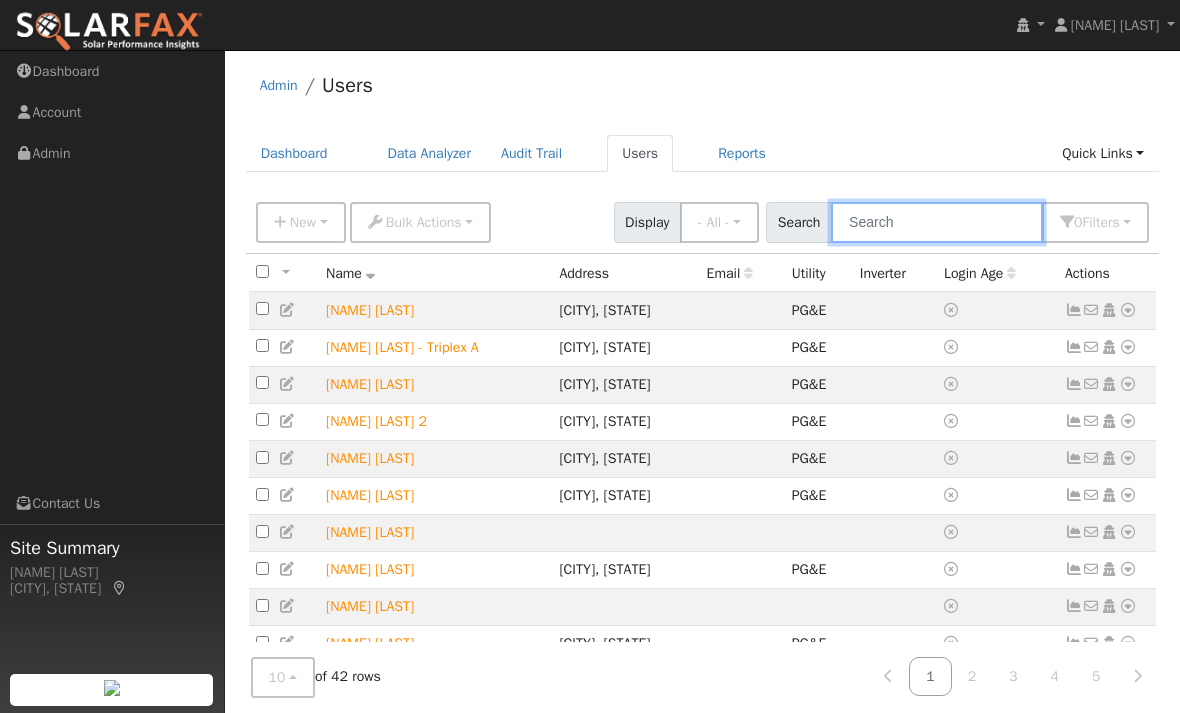 click at bounding box center (937, 222) 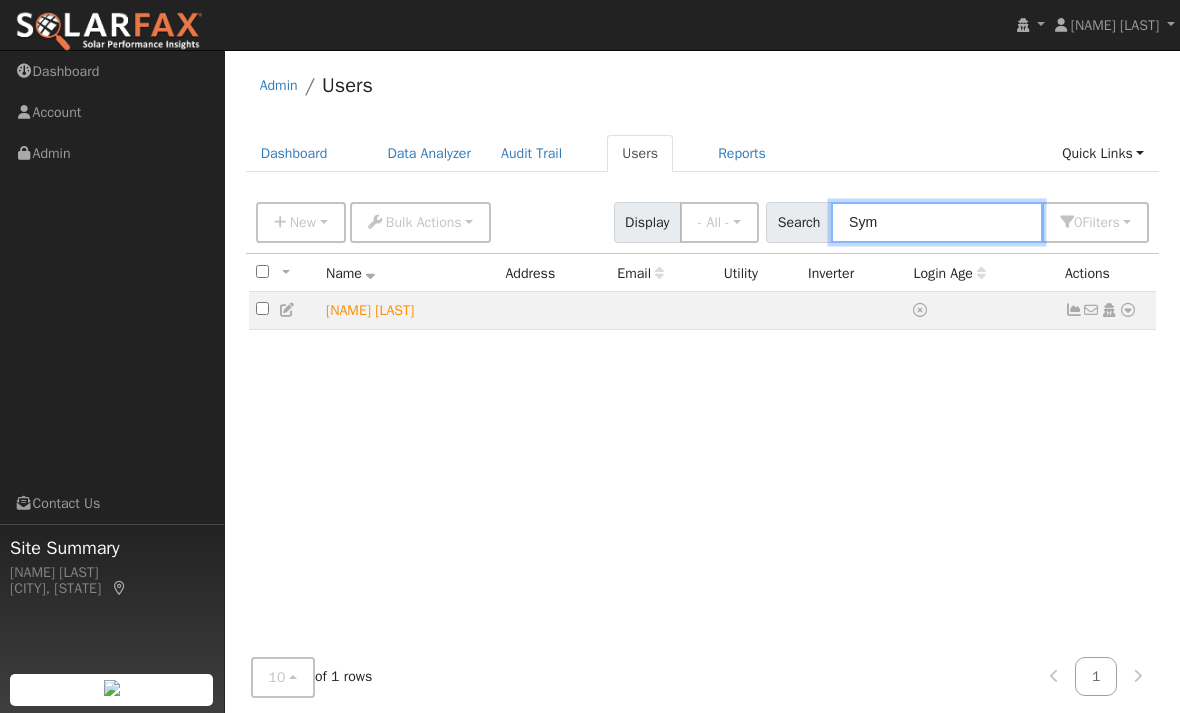 type on "Sym" 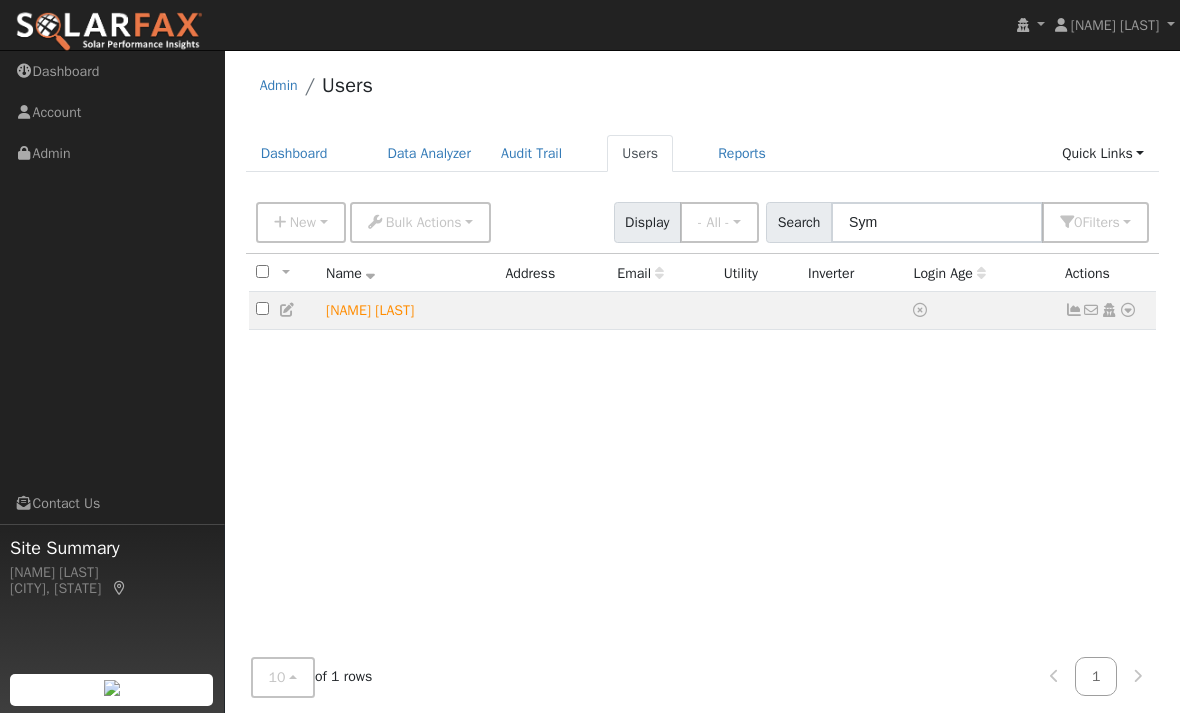 click at bounding box center [1128, 310] 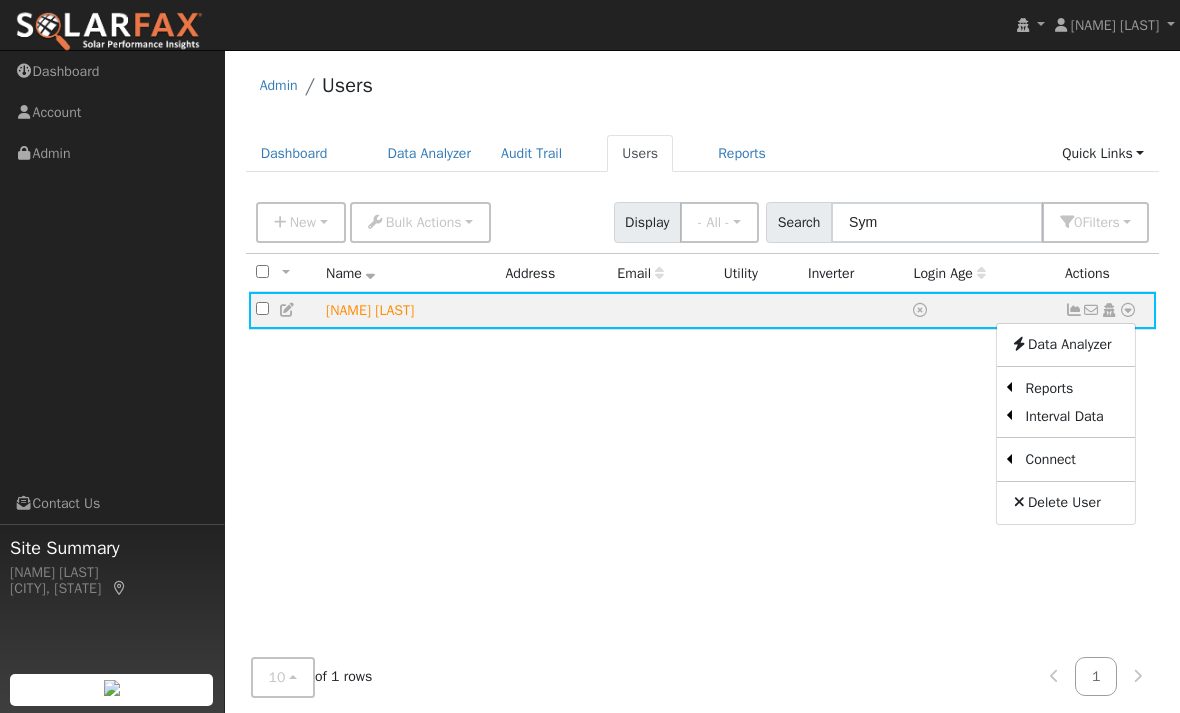 click on "Utility" at bounding box center (0, 0) 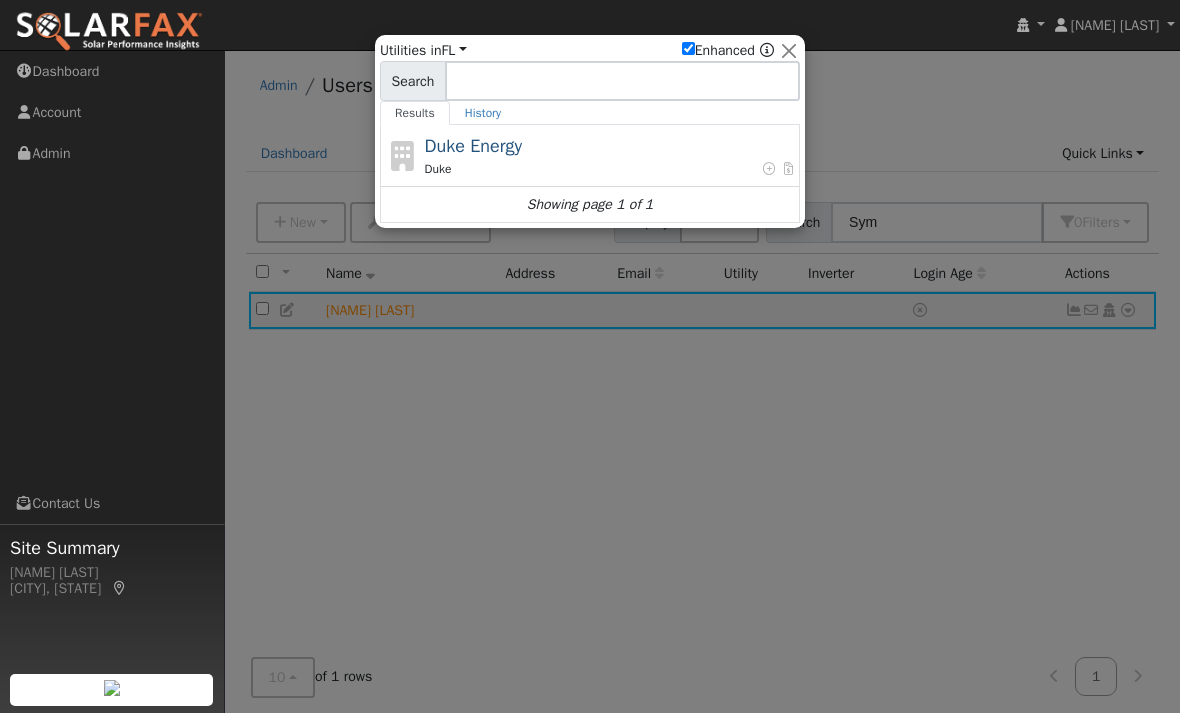 click on "FL" at bounding box center (454, 50) 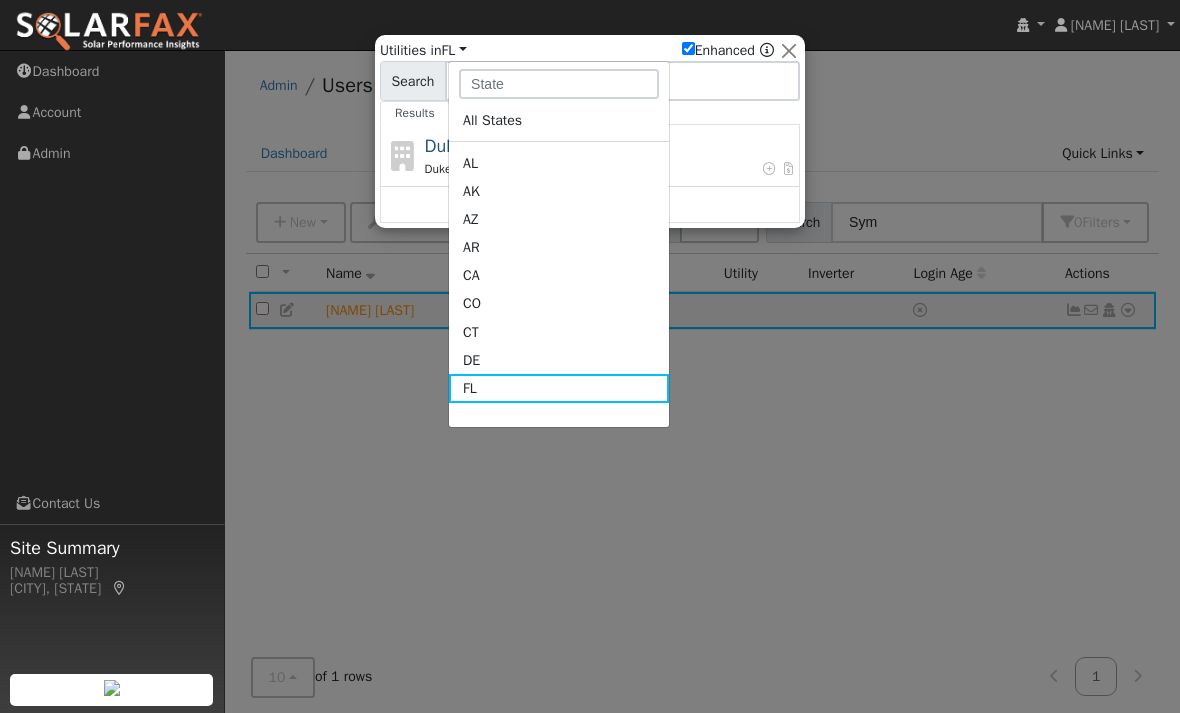 click on "CA" 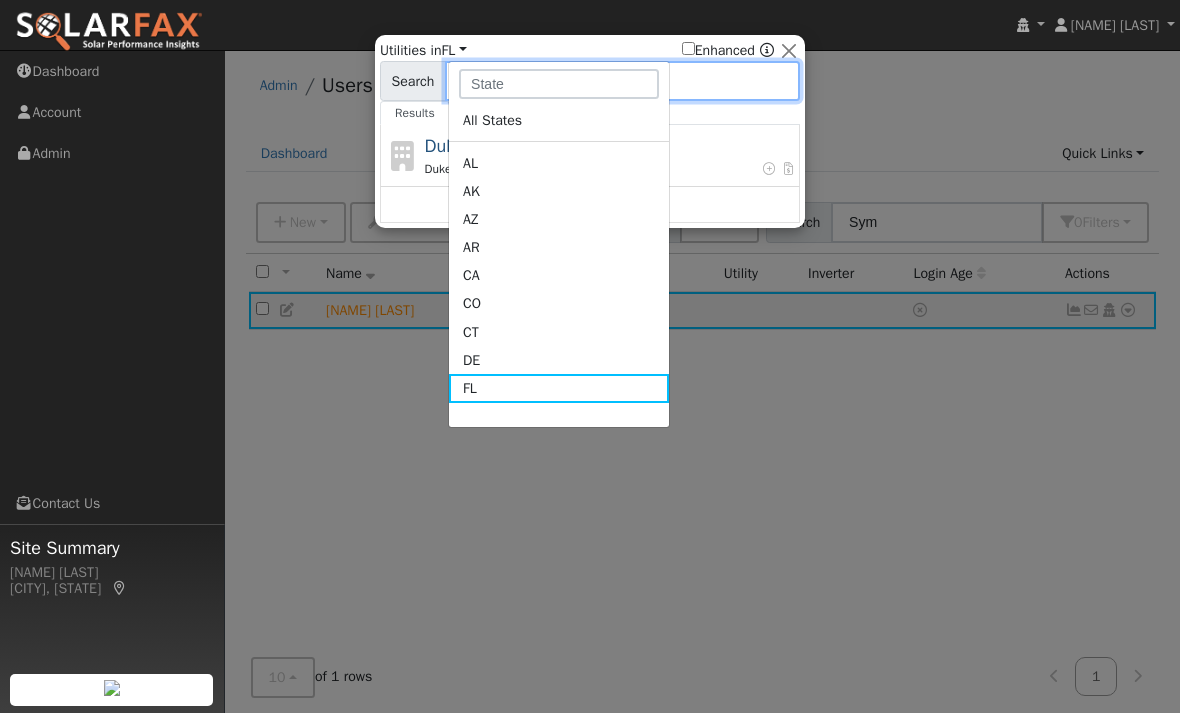 checkbox on "false" 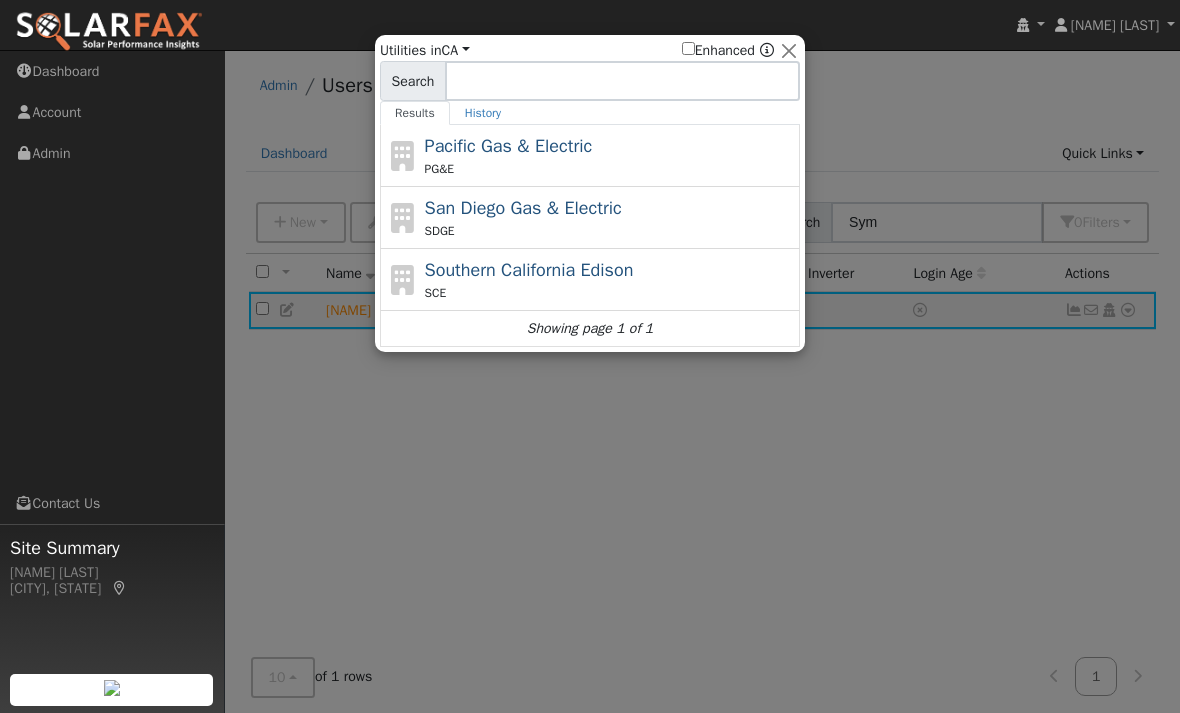 click on "Pacific Gas & Electric PG&E" at bounding box center [610, 155] 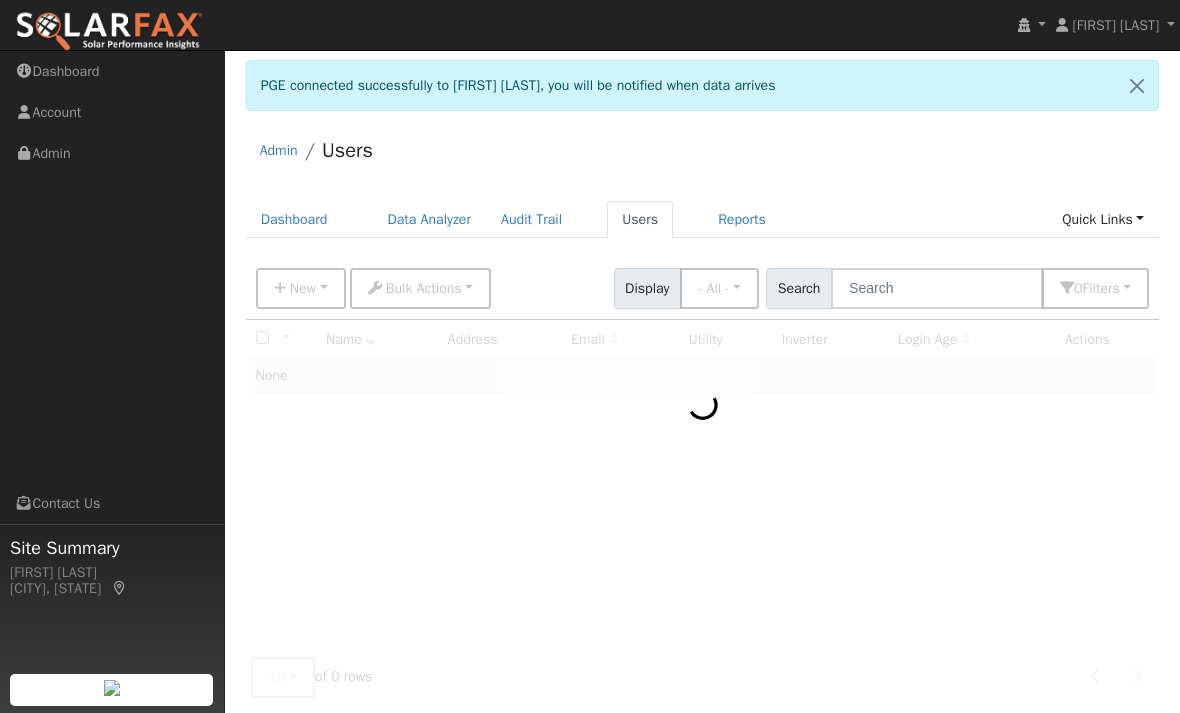 scroll, scrollTop: 0, scrollLeft: 0, axis: both 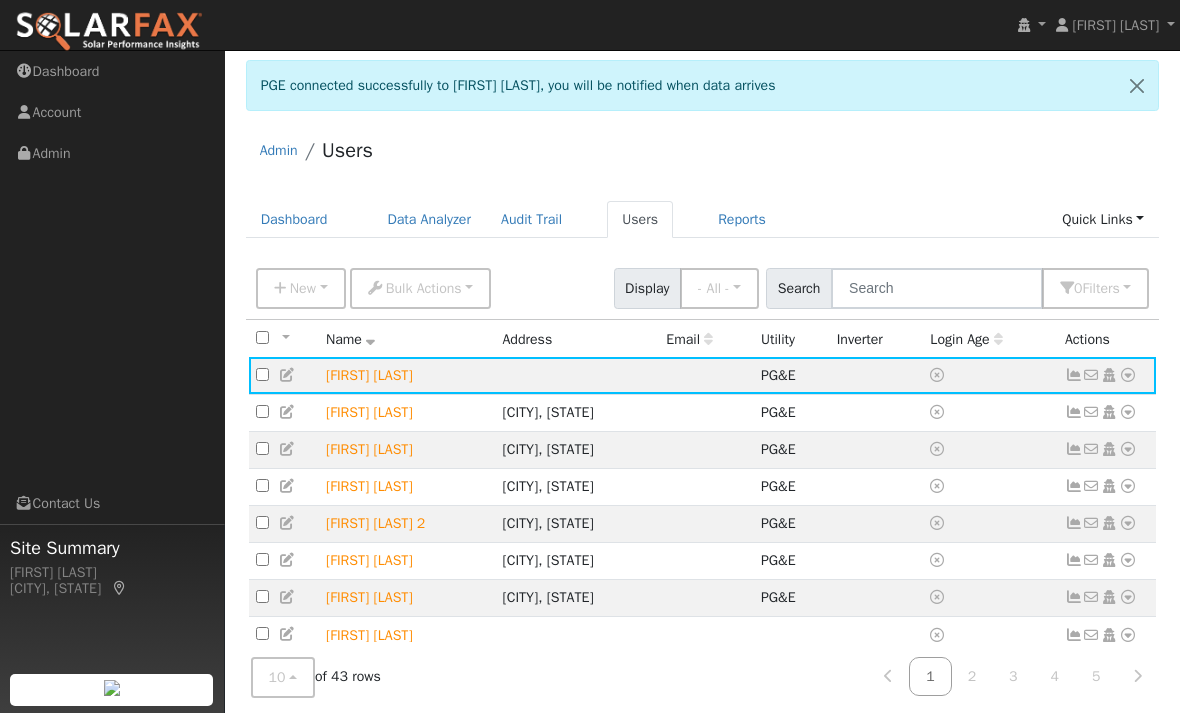 click at bounding box center (1128, 375) 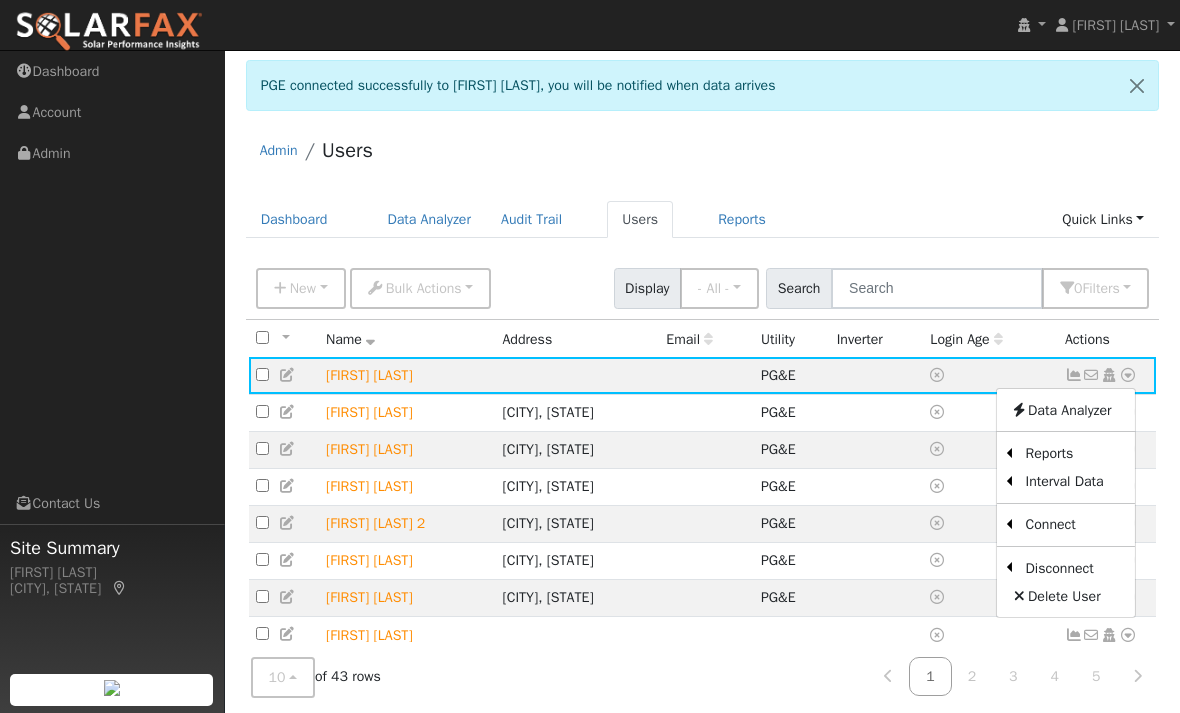 click on "Admin
Users" at bounding box center [703, 155] 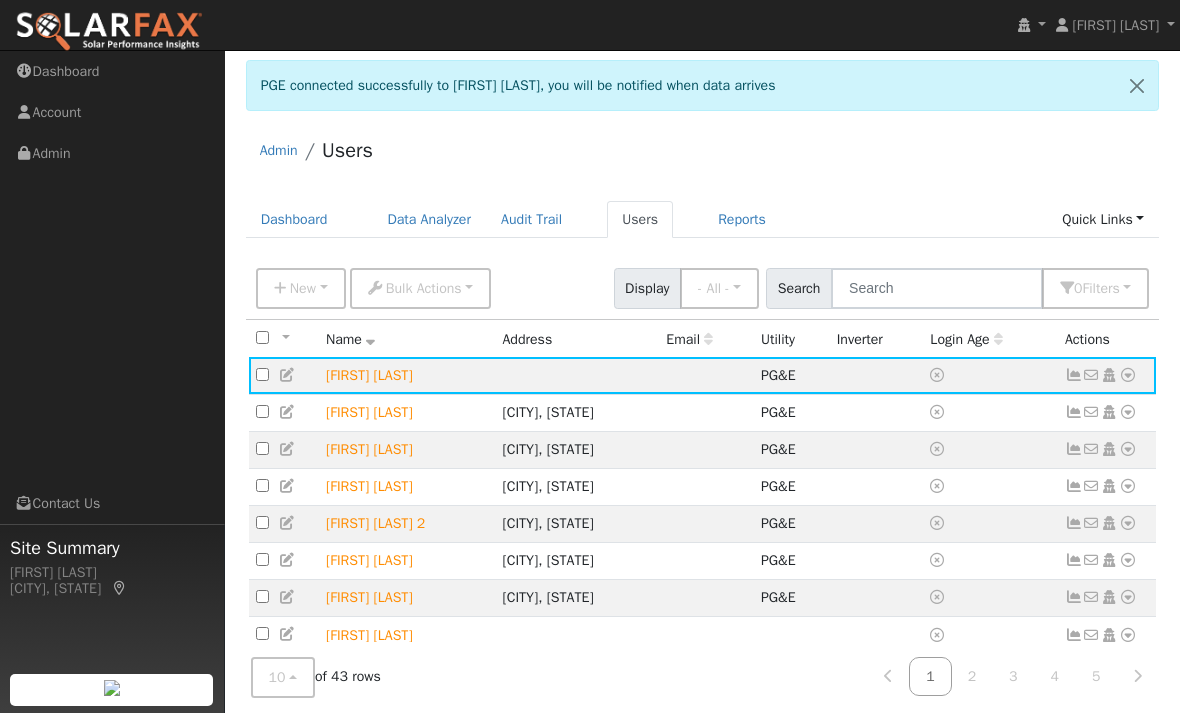 click at bounding box center [1074, 375] 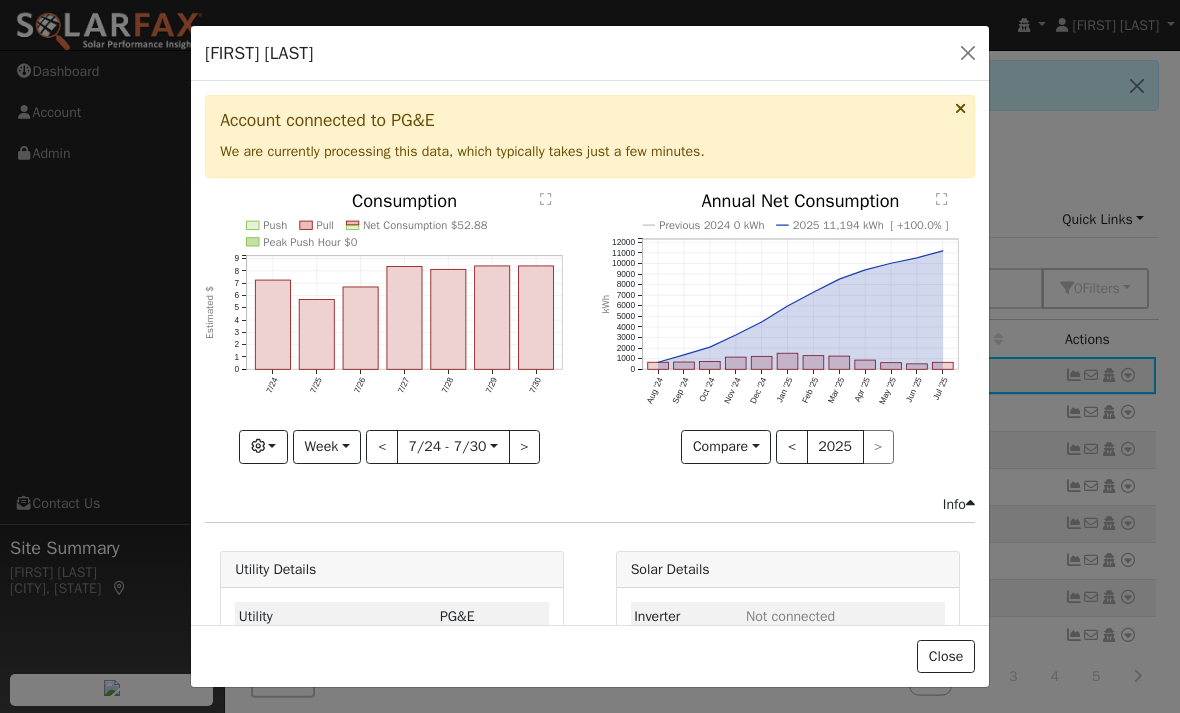 click on "Week" at bounding box center (327, 447) 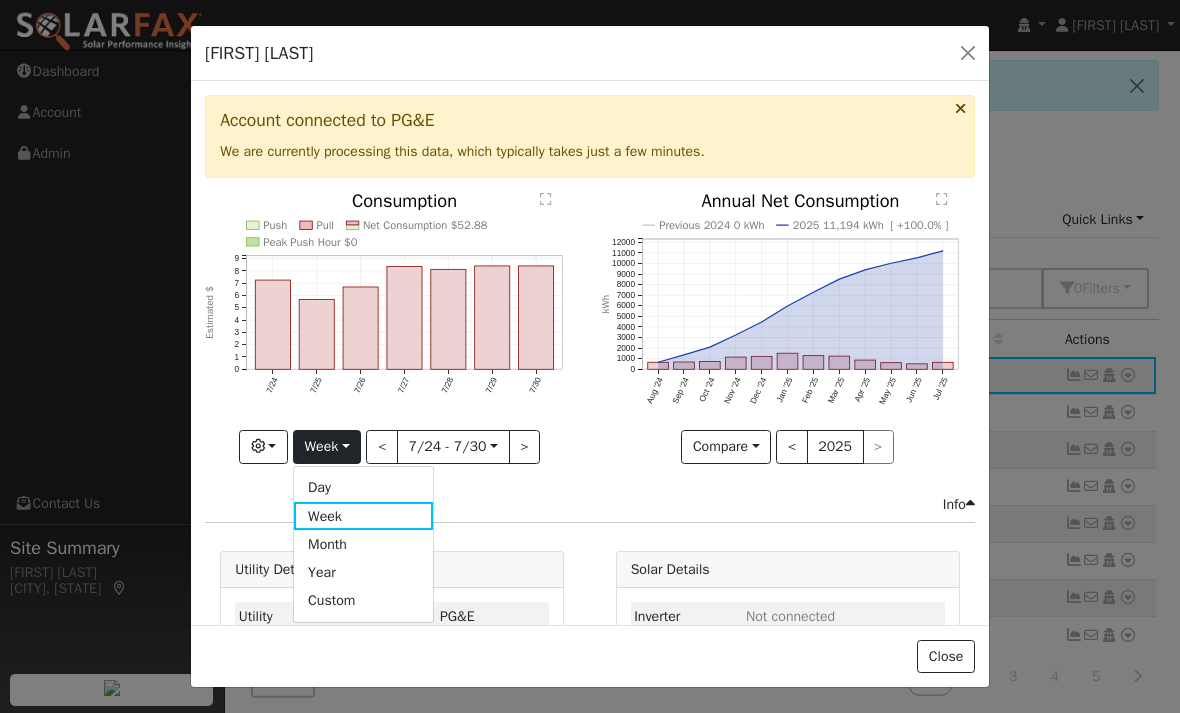 click on "Year" at bounding box center (363, 572) 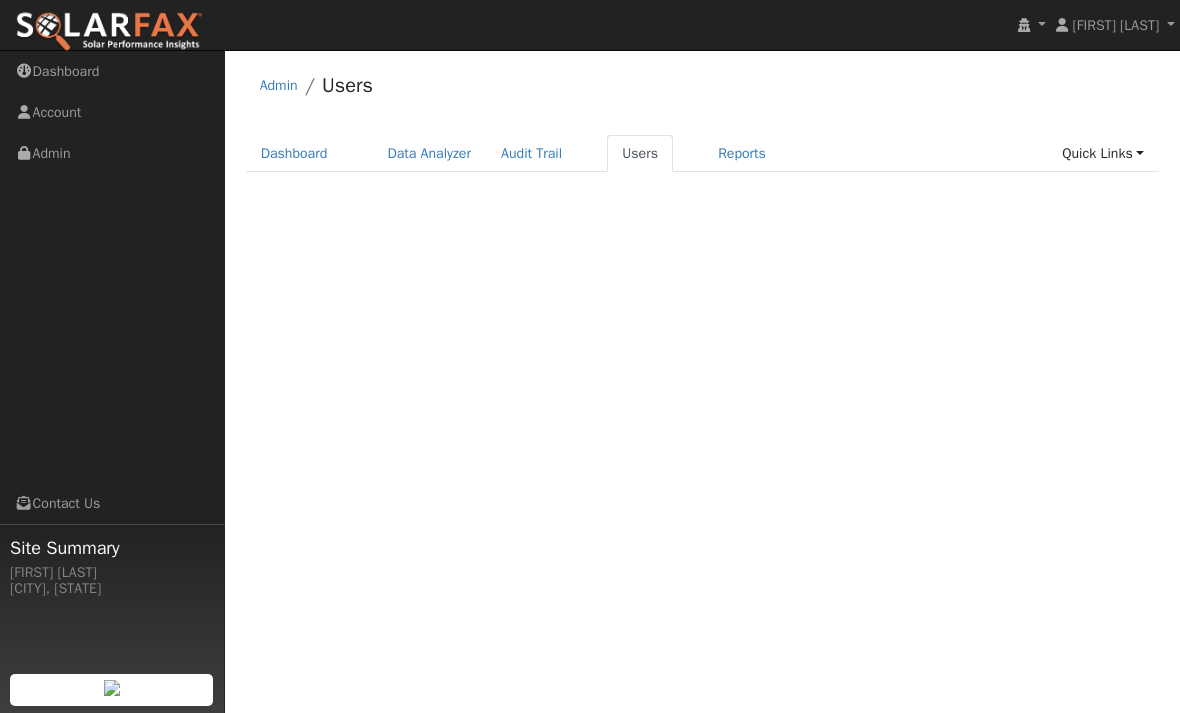 scroll, scrollTop: 0, scrollLeft: 0, axis: both 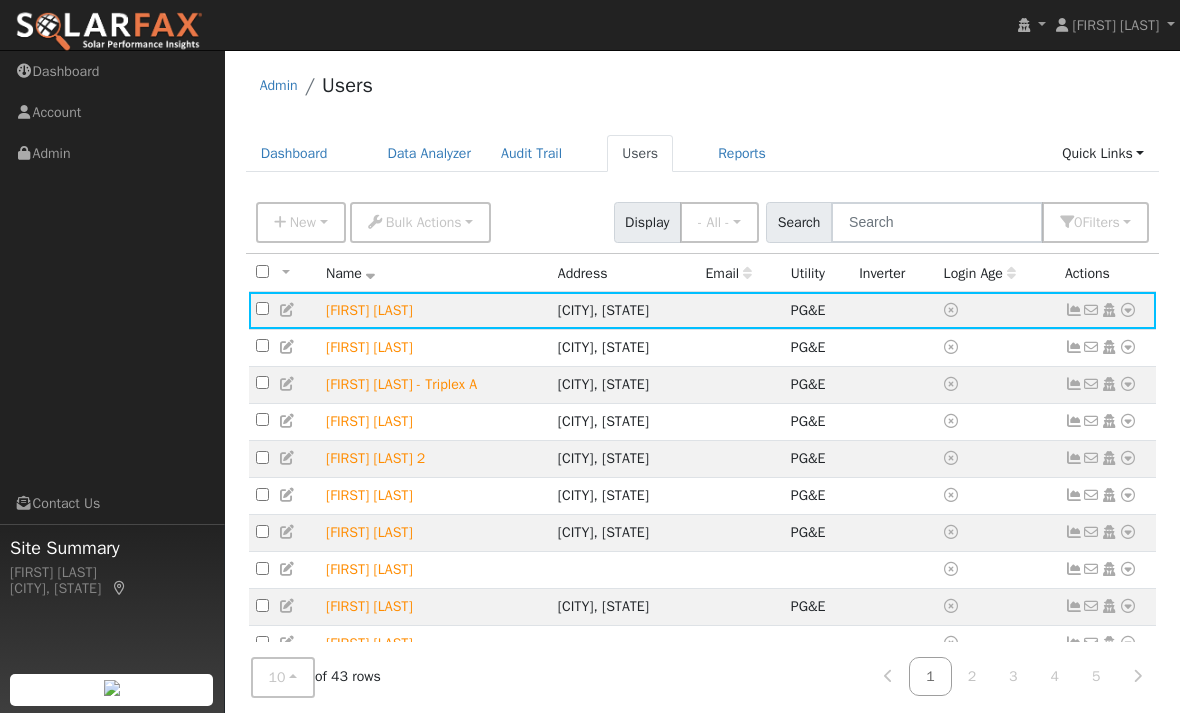 click at bounding box center (1074, 310) 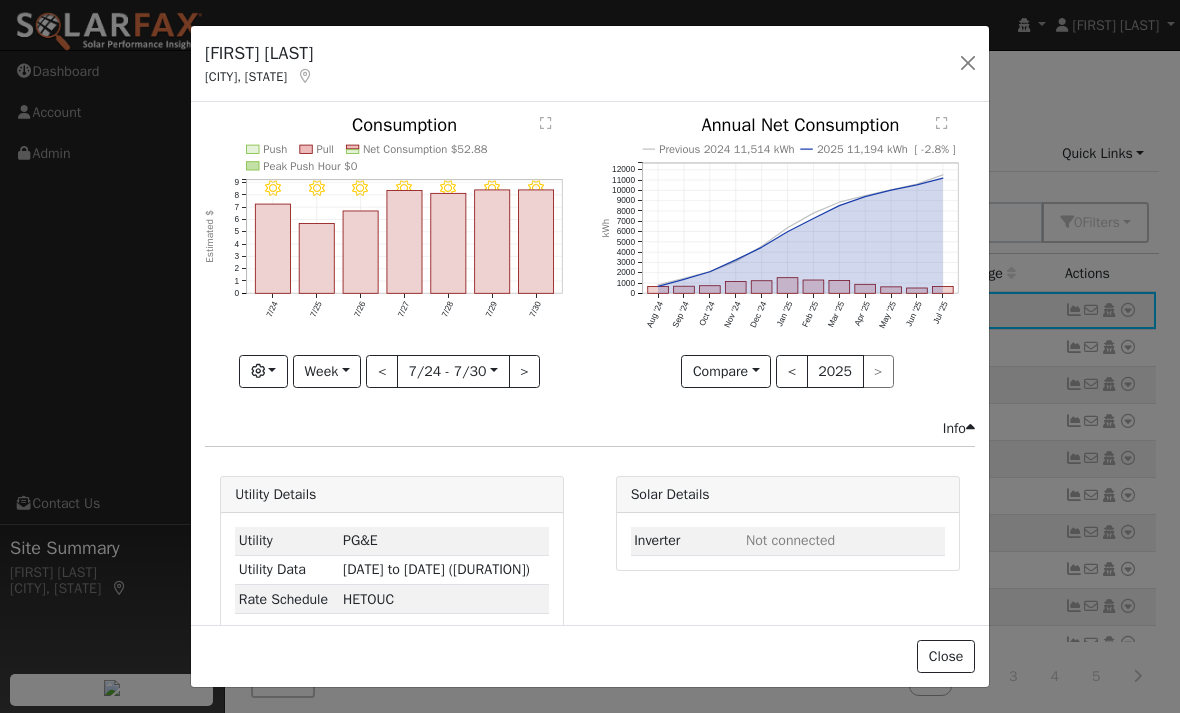click on "Week" at bounding box center [327, 372] 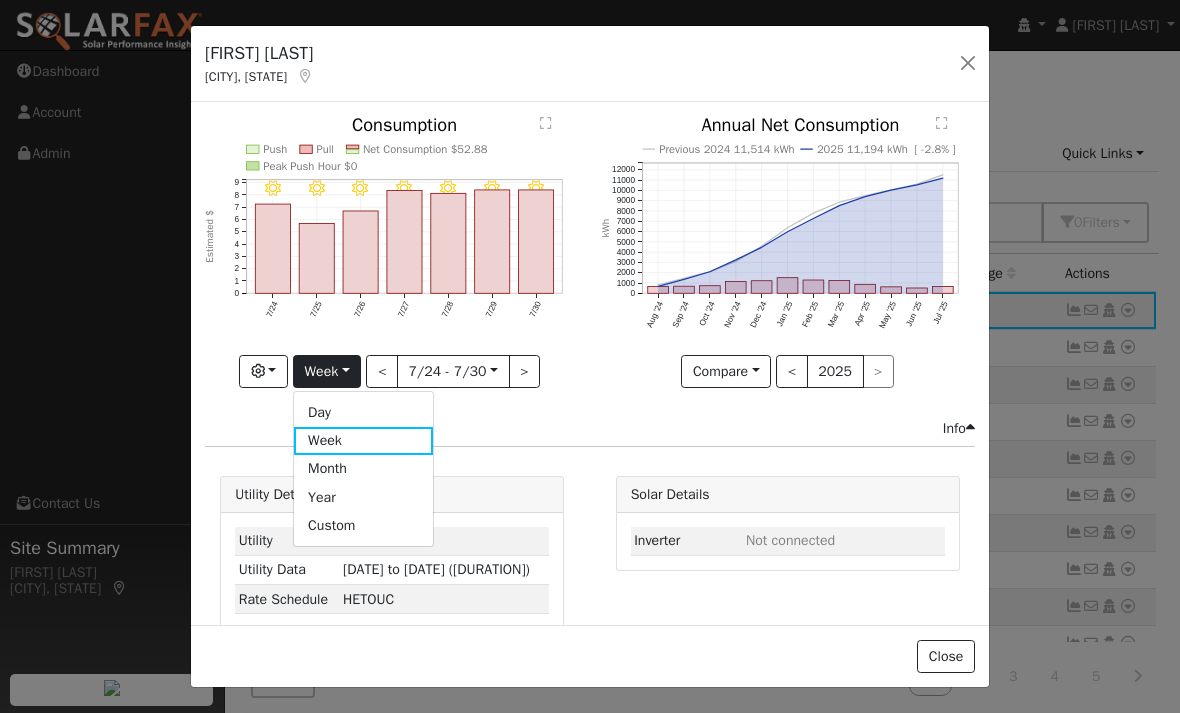 click on "Year" at bounding box center [363, 497] 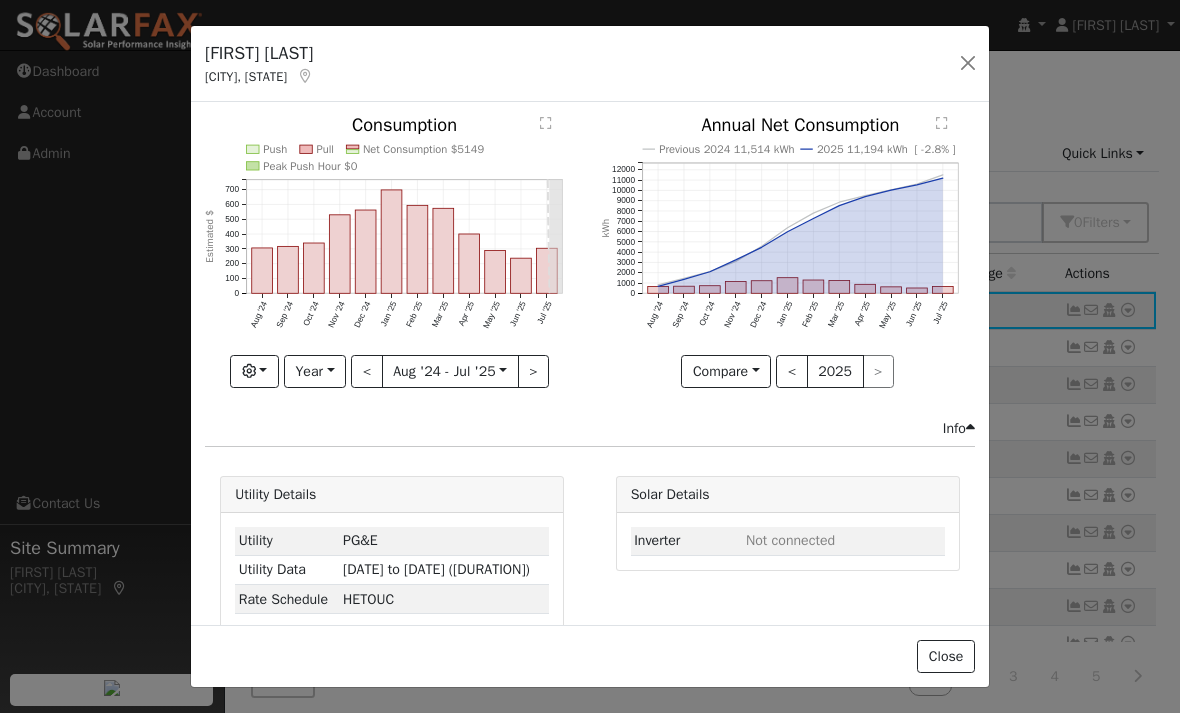 click at bounding box center [968, 63] 